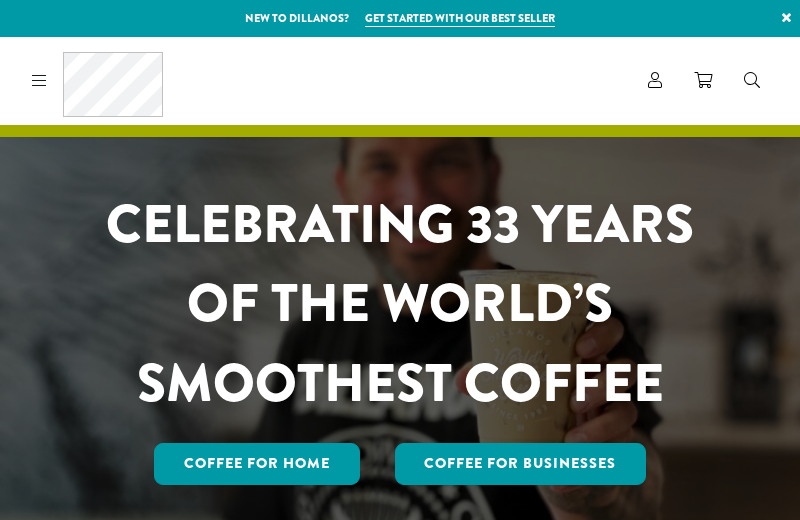 scroll, scrollTop: 0, scrollLeft: 0, axis: both 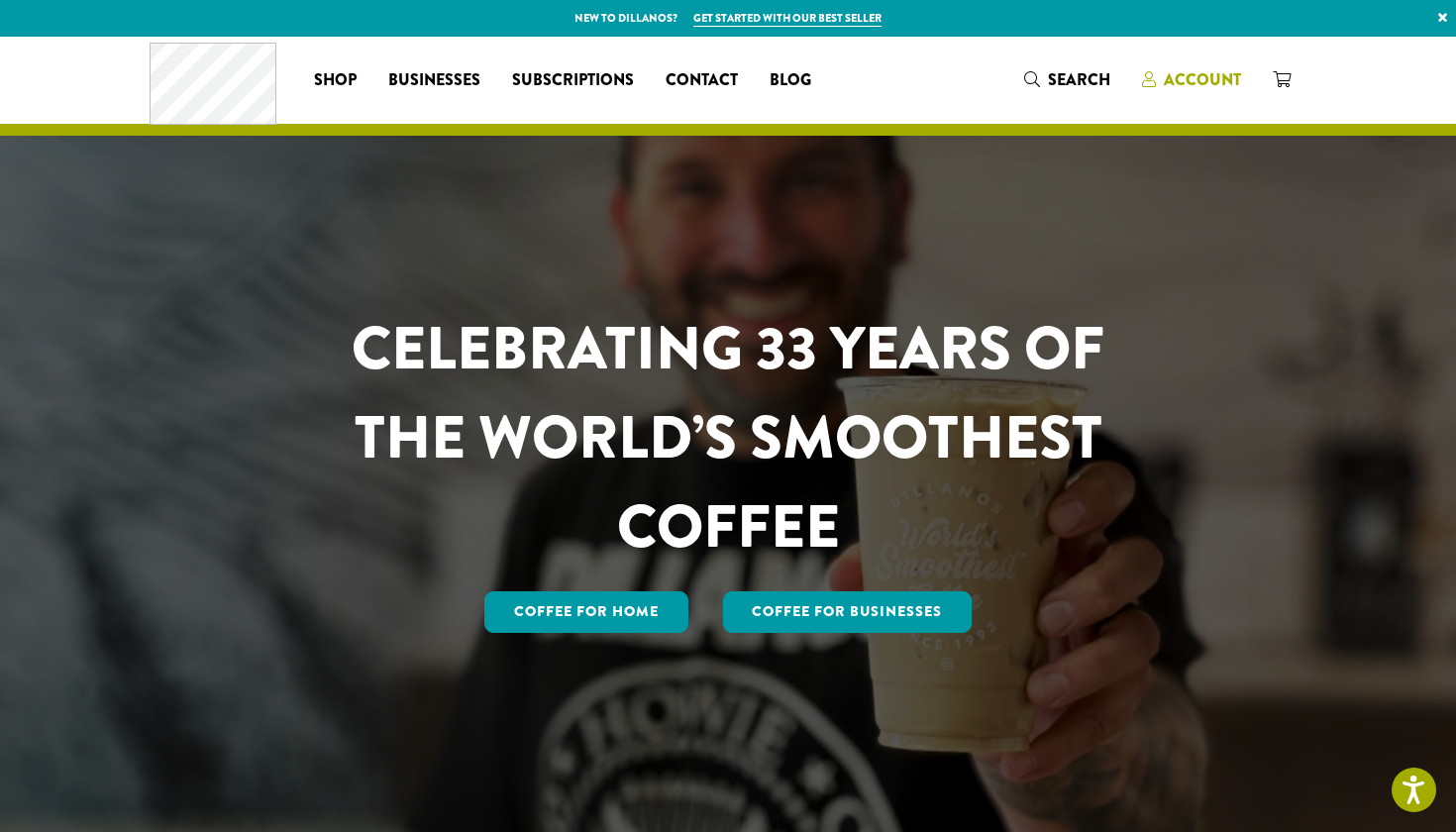 click on "Account" at bounding box center (1202, 79) 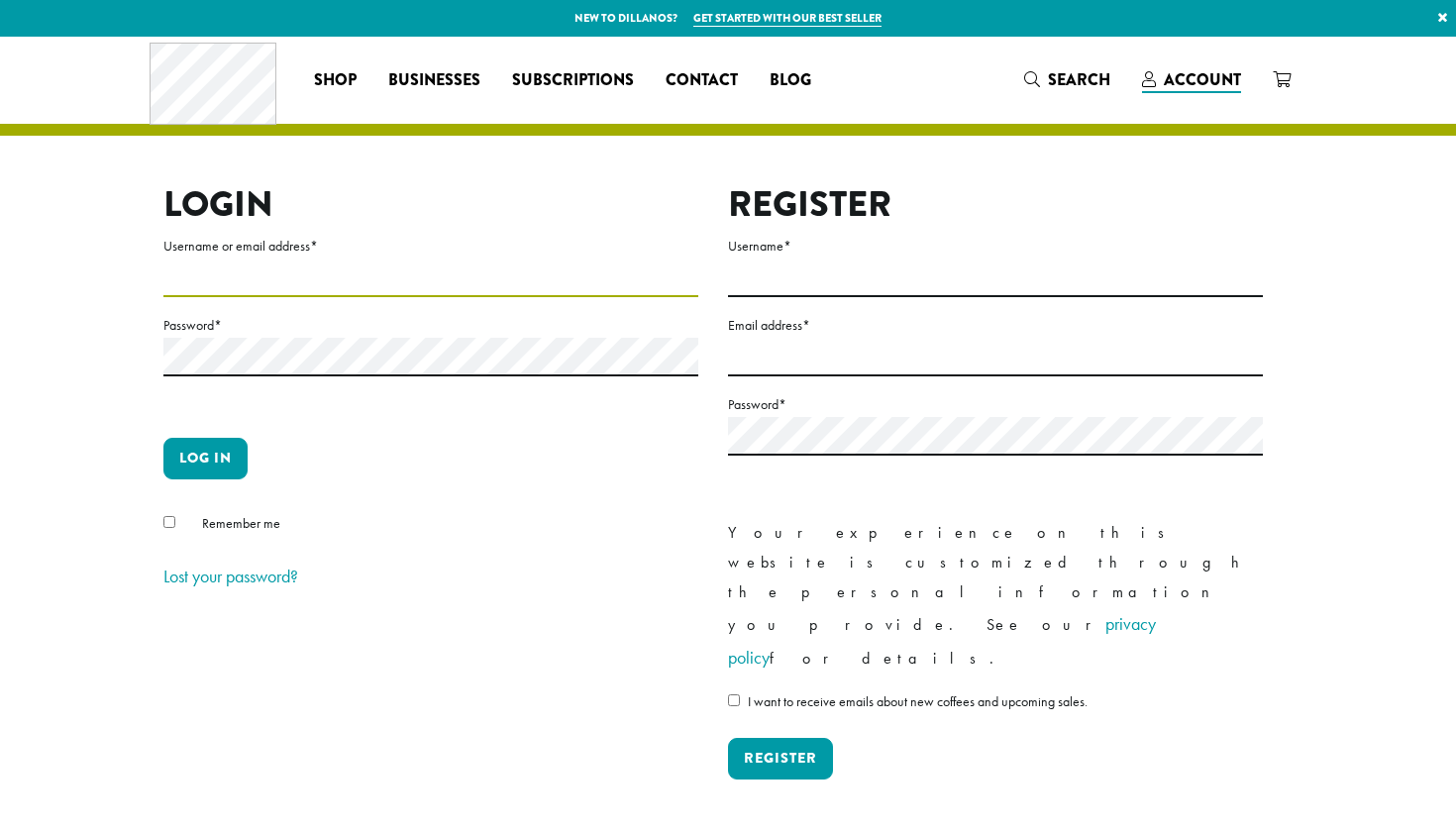 scroll, scrollTop: 0, scrollLeft: 0, axis: both 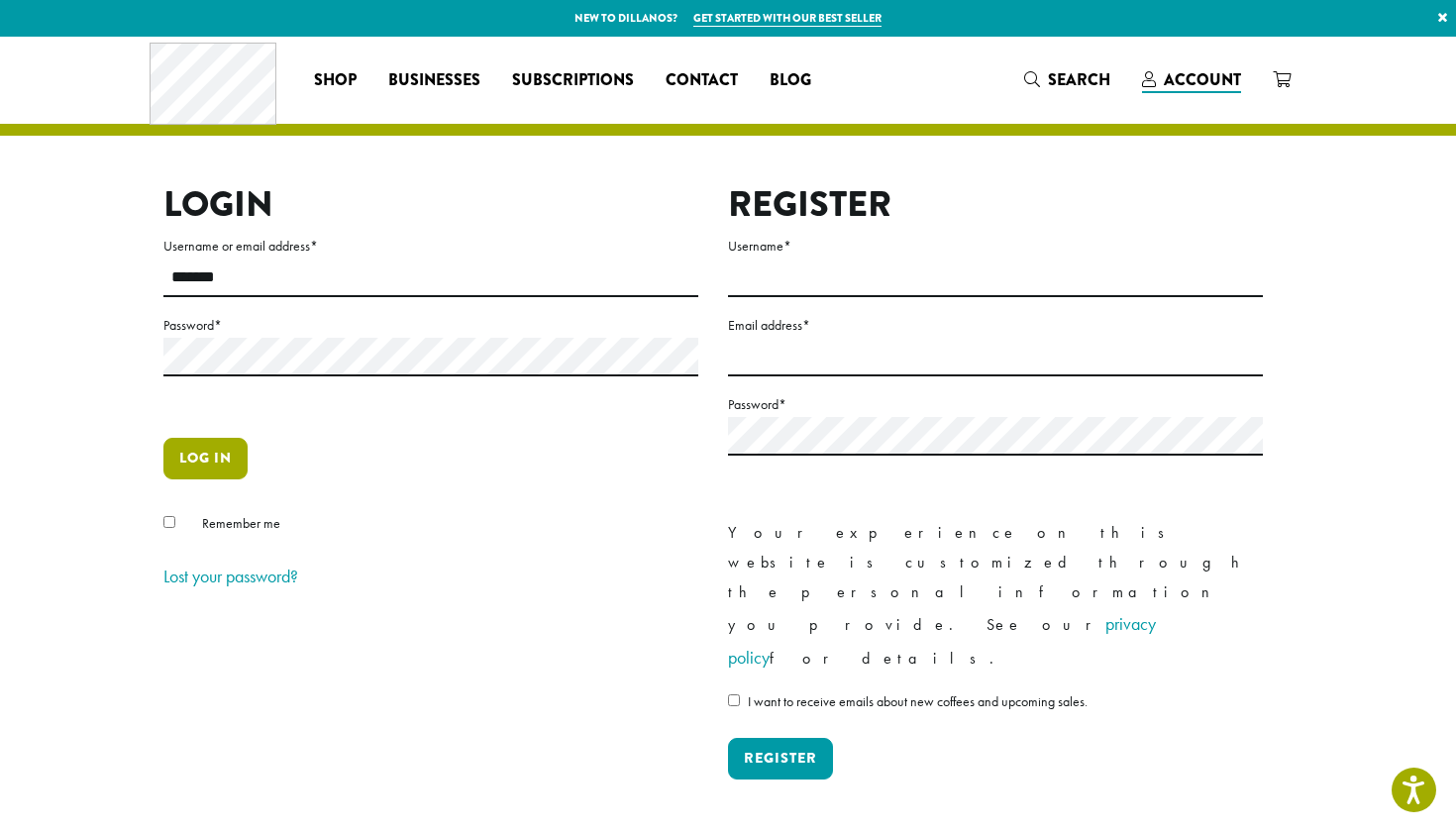 click on "Log in" at bounding box center [205, 459] 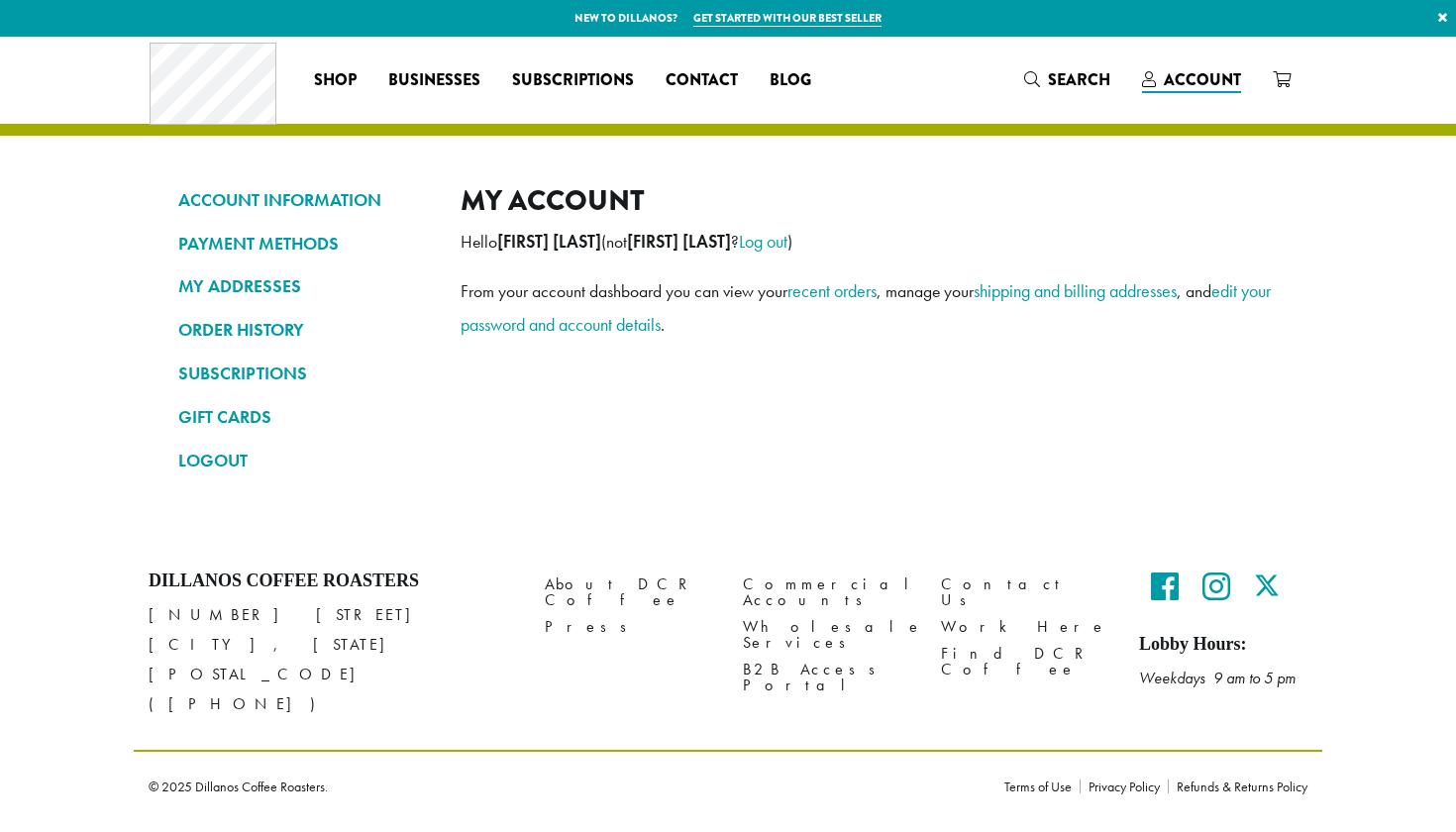 scroll, scrollTop: 0, scrollLeft: 0, axis: both 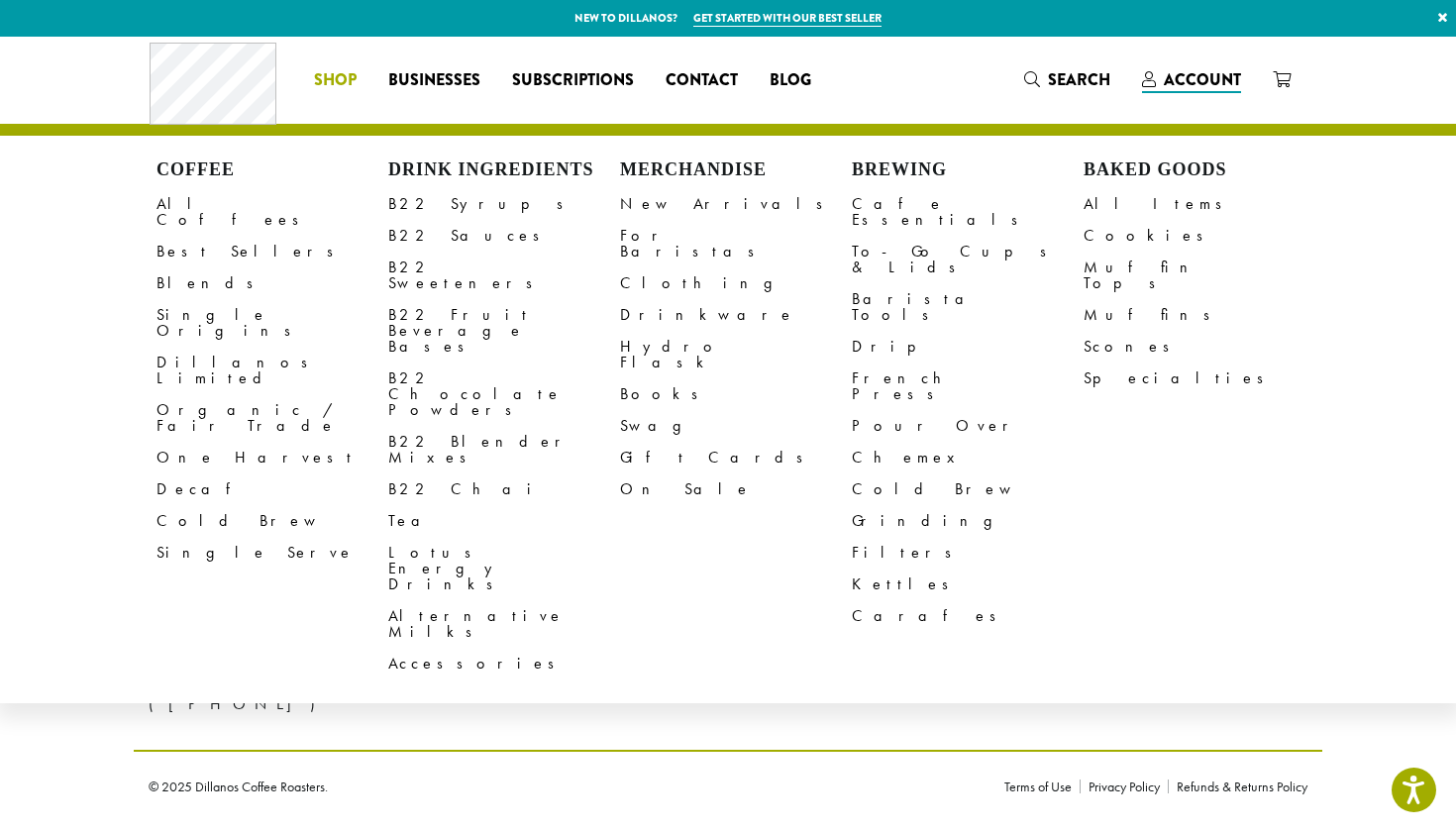 click on "Shop" at bounding box center [335, 80] 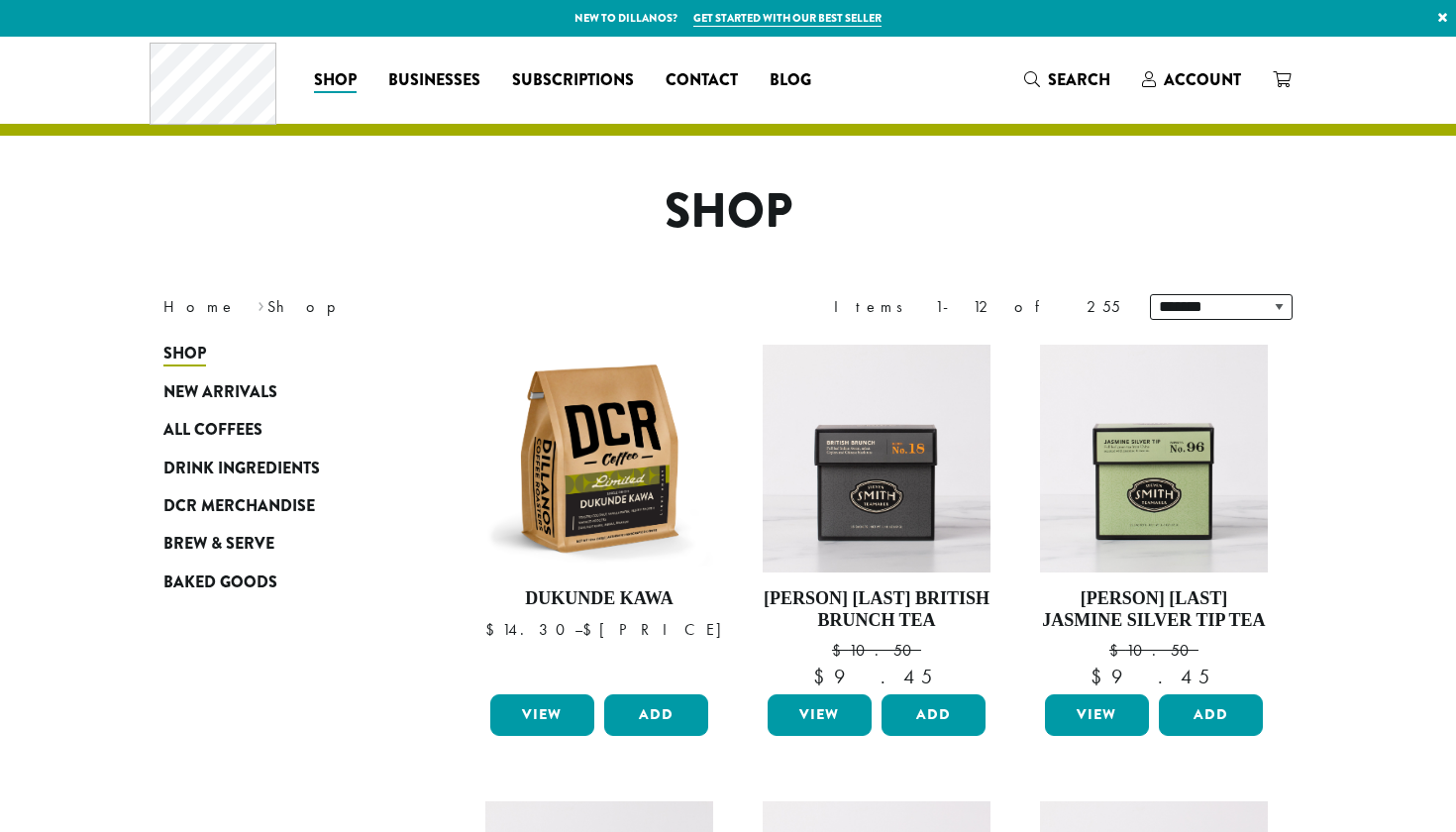 scroll, scrollTop: 0, scrollLeft: 0, axis: both 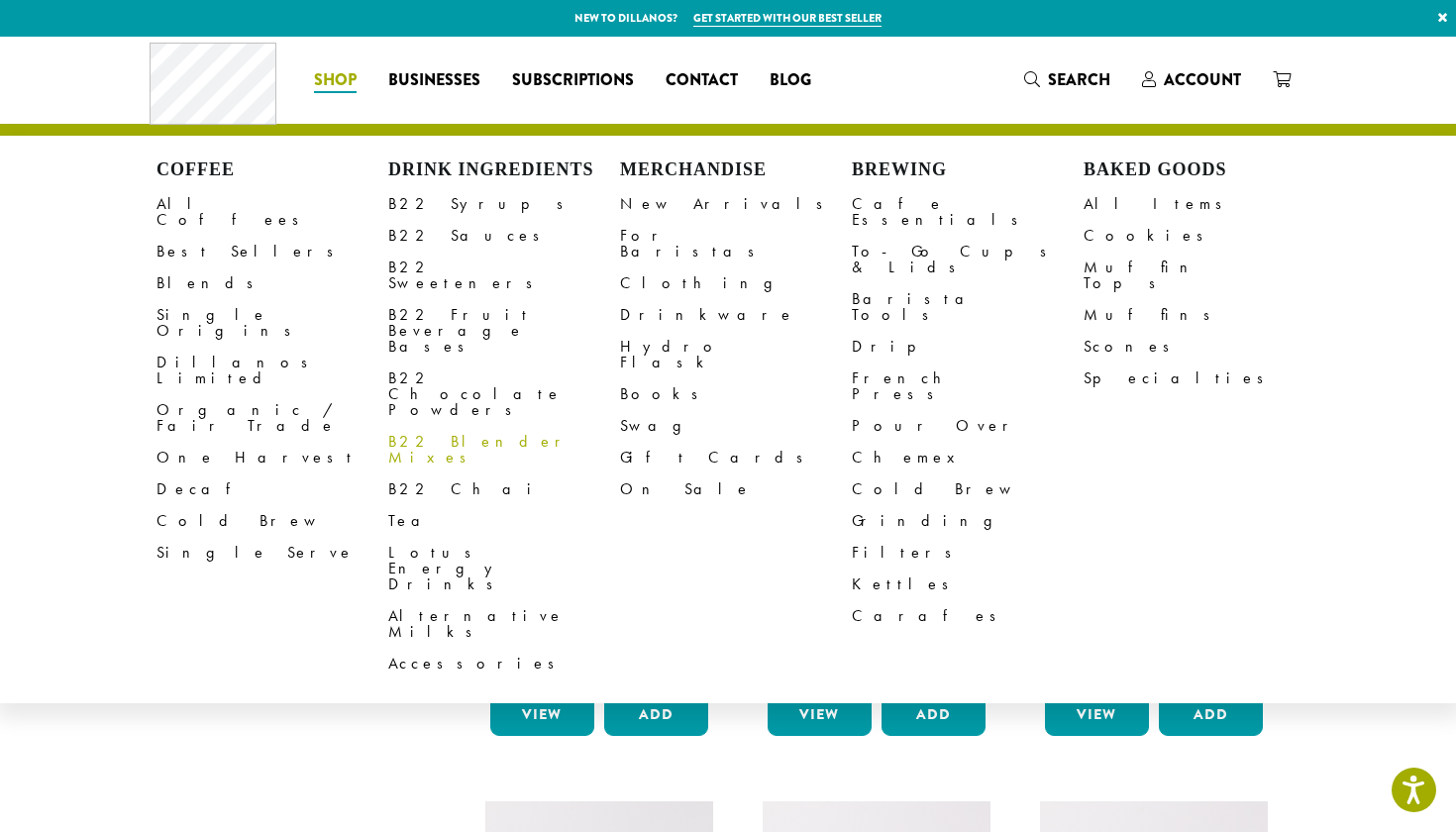 click on "B22 Blender Mixes" at bounding box center (504, 450) 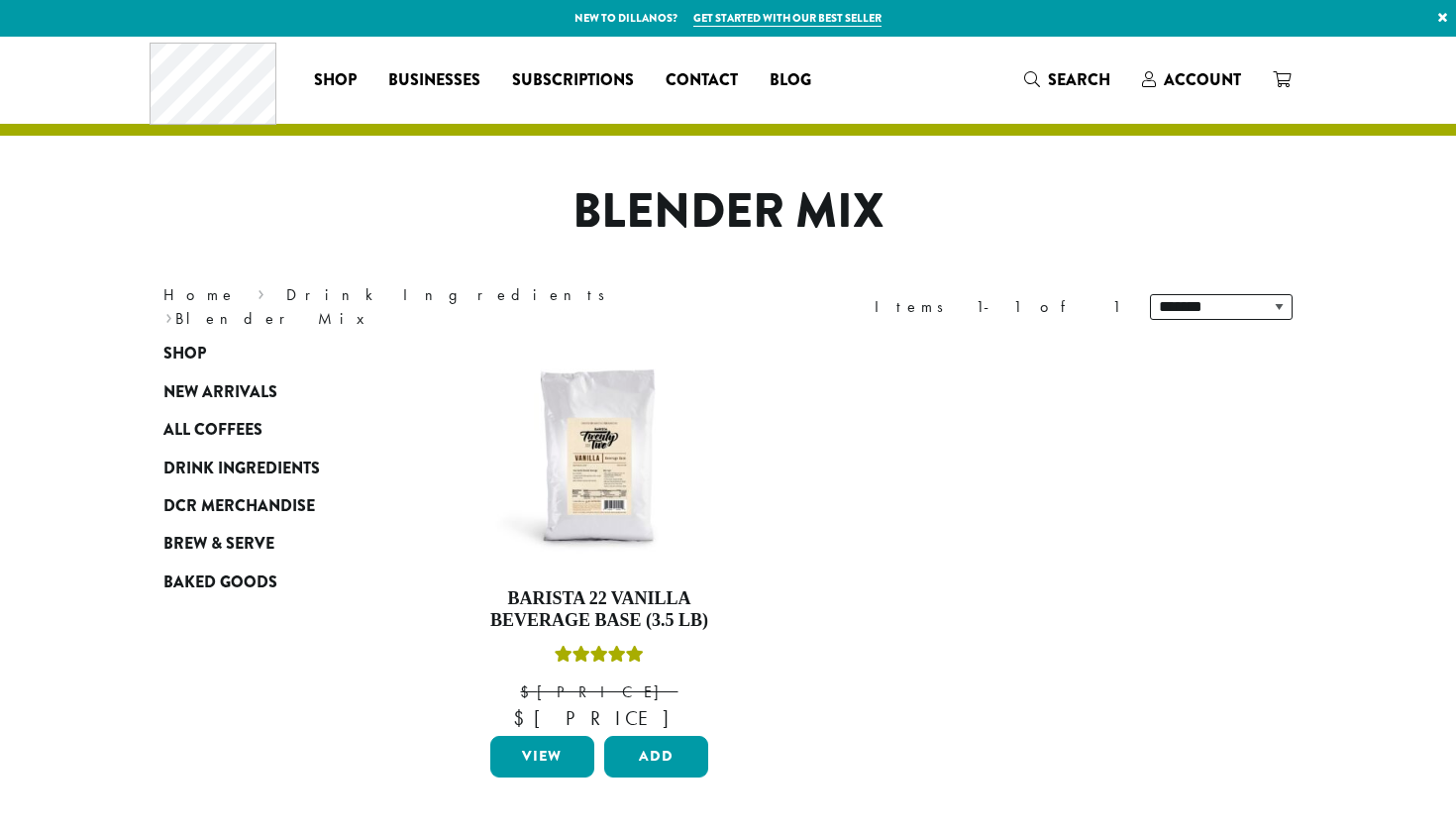 scroll, scrollTop: 0, scrollLeft: 0, axis: both 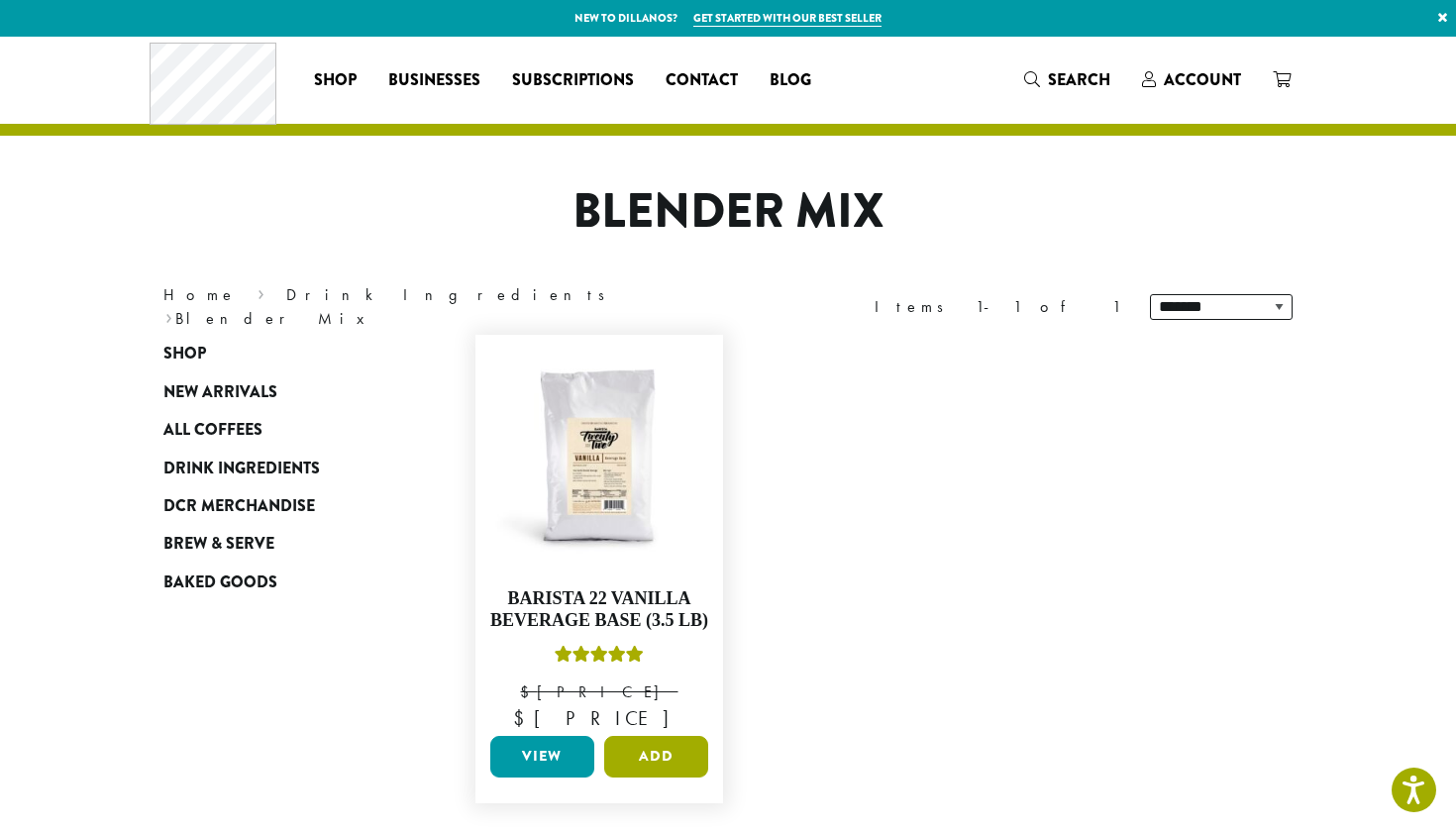 click on "Add" at bounding box center (656, 757) 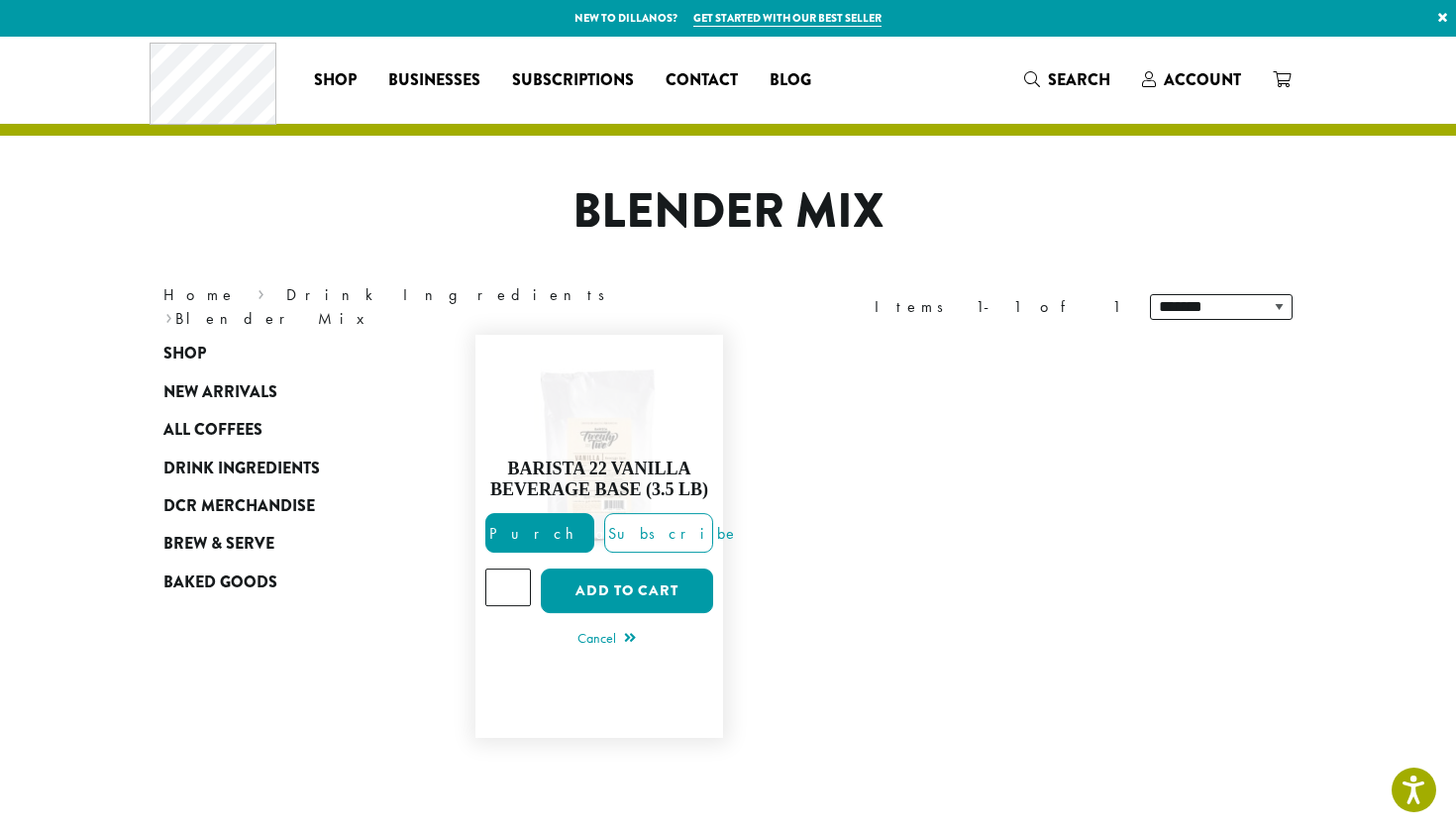 click on "*" at bounding box center [508, 587] 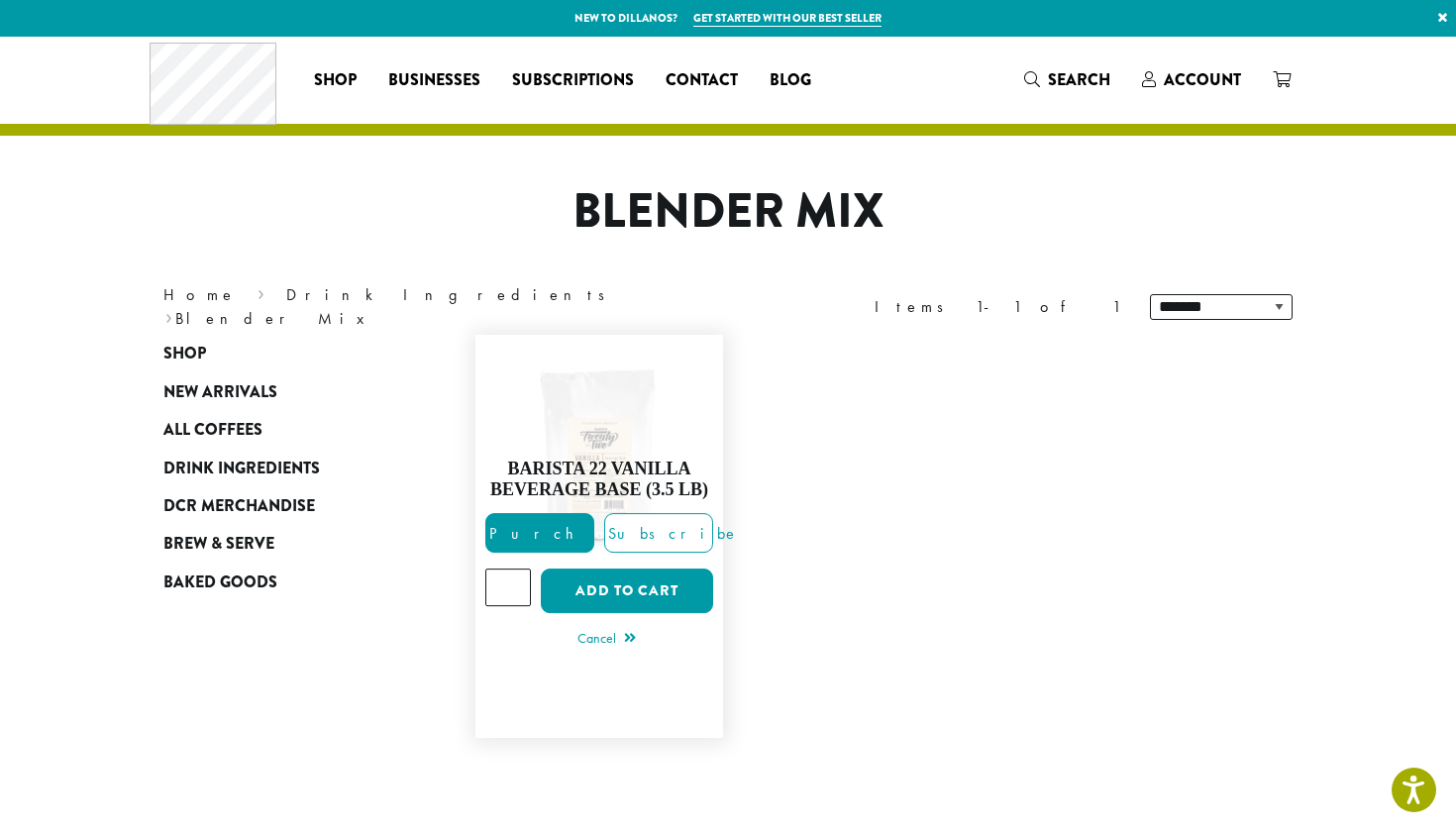 click on "*" at bounding box center (508, 587) 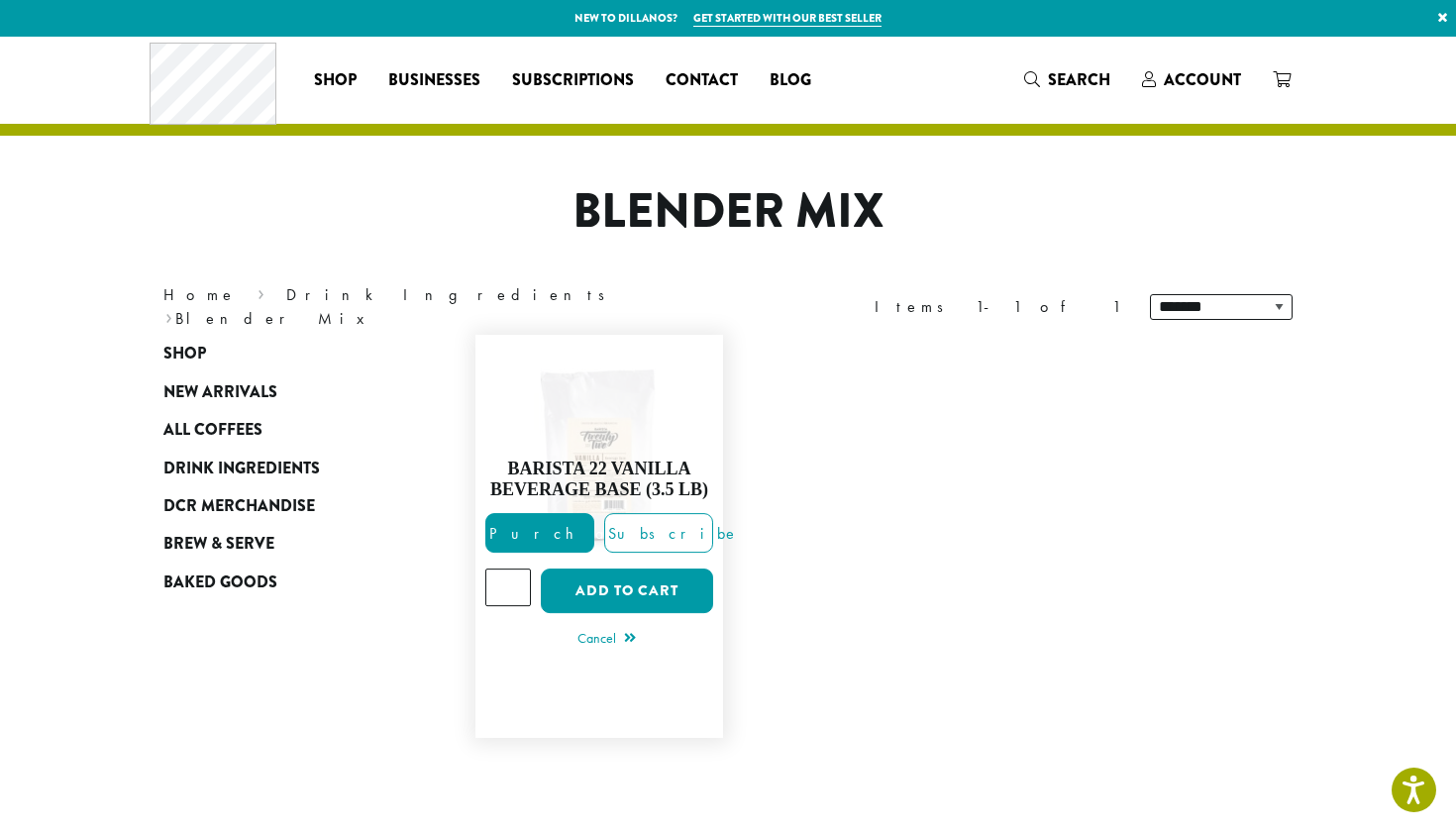 click on "*" at bounding box center (508, 587) 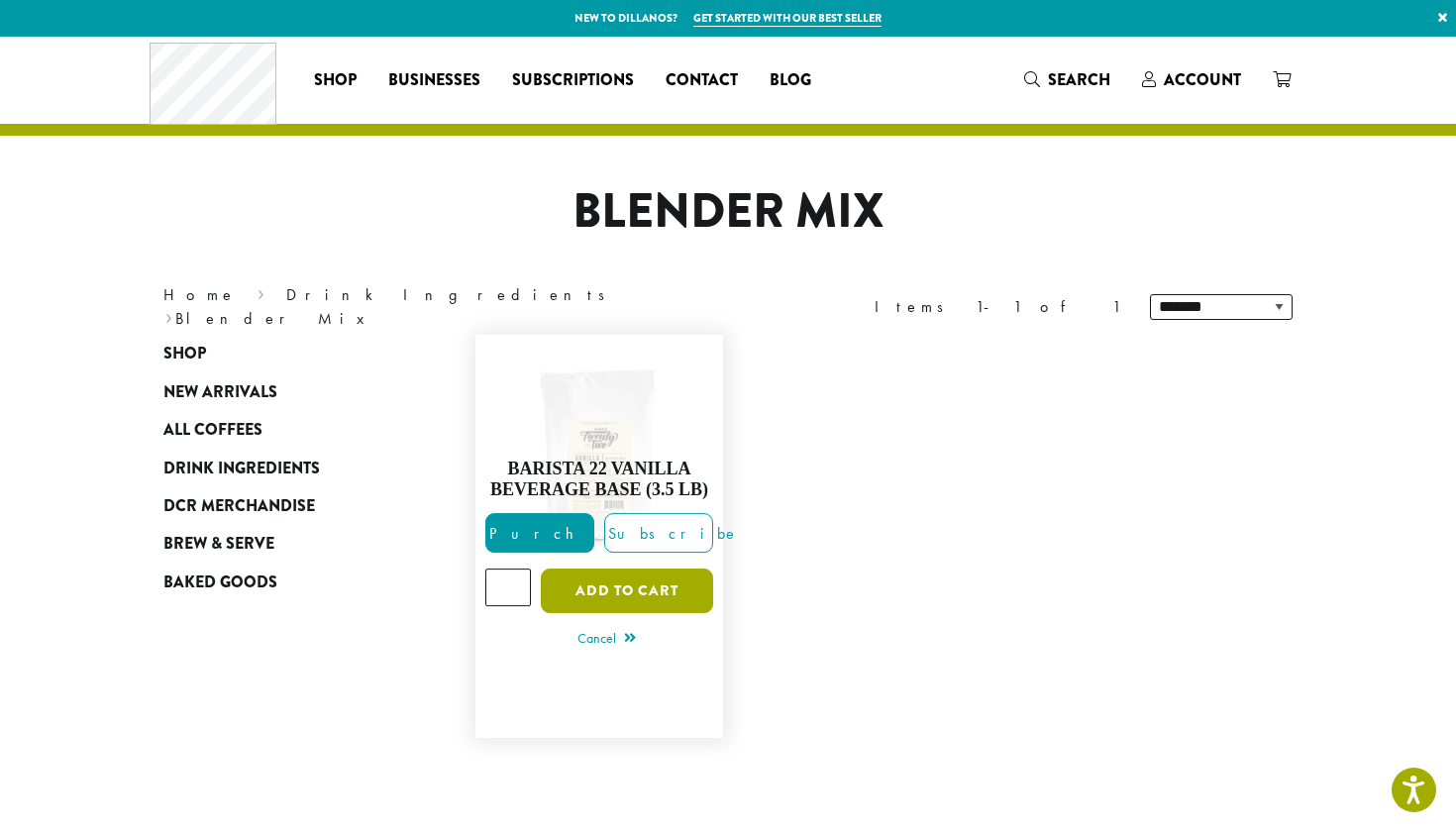 click on "Add to cart" at bounding box center [627, 590] 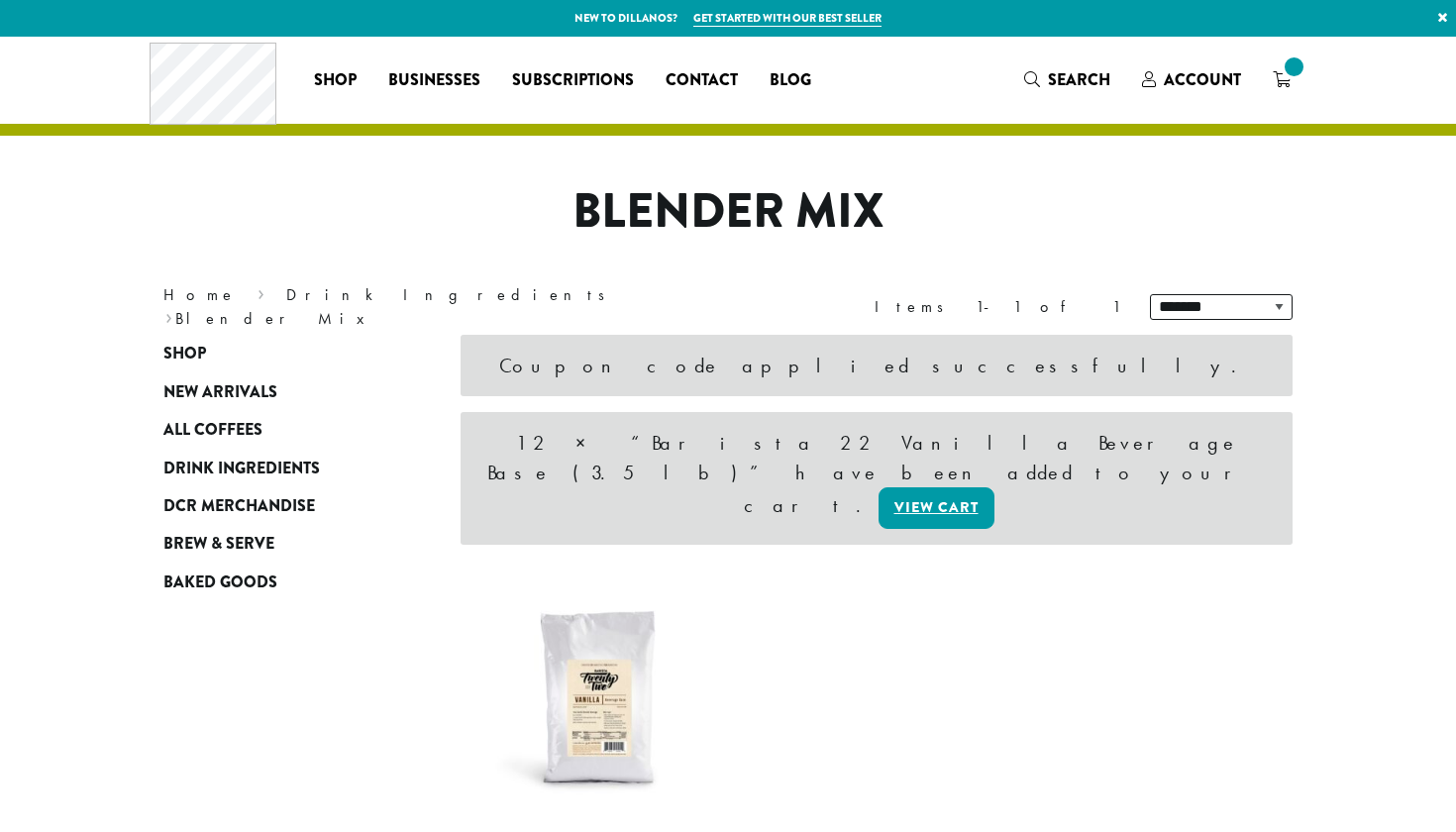 scroll, scrollTop: 0, scrollLeft: 0, axis: both 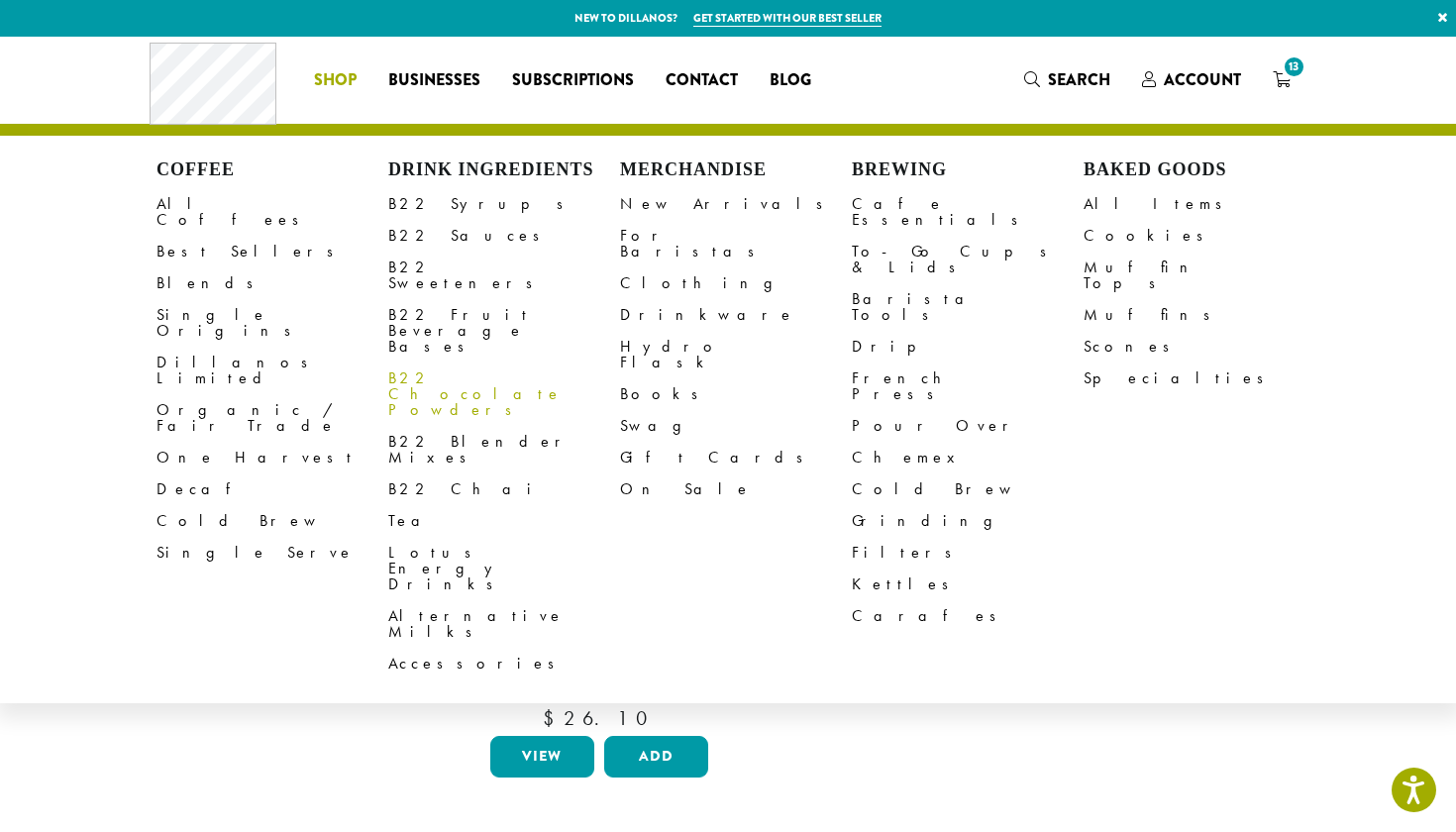 click on "B22 Chocolate Powders" at bounding box center [504, 394] 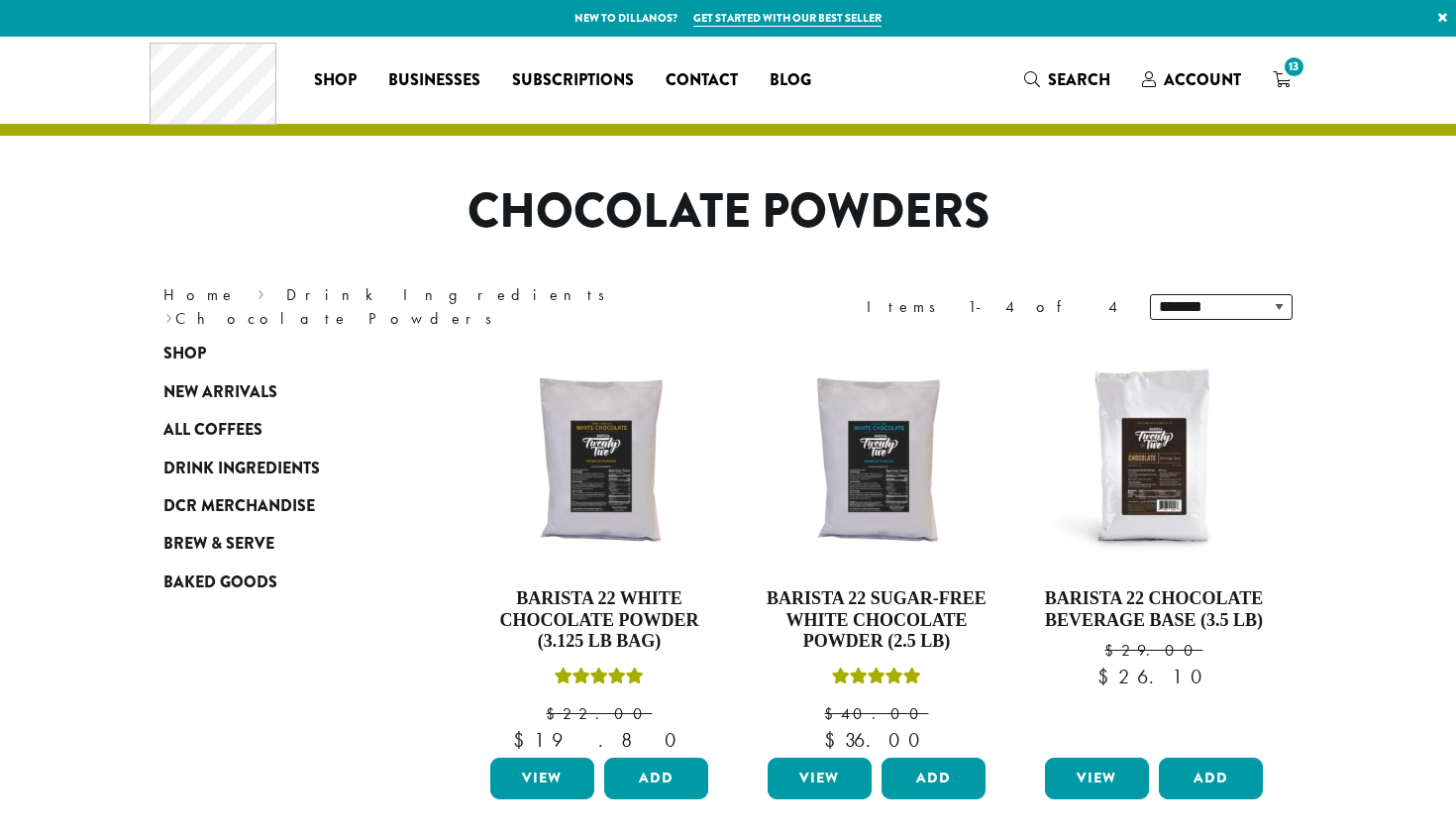 scroll, scrollTop: 0, scrollLeft: 0, axis: both 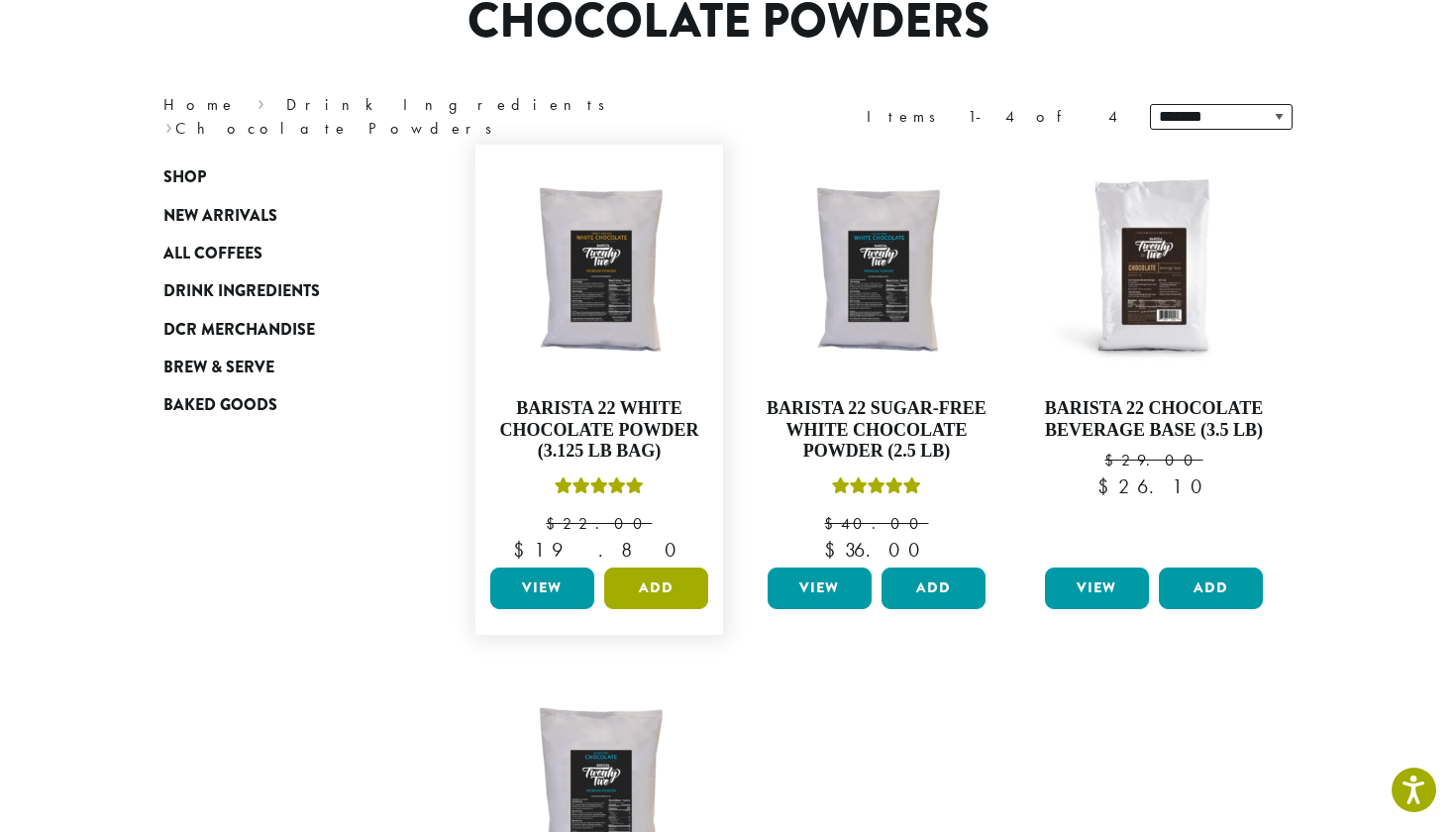 click on "Add" at bounding box center [656, 588] 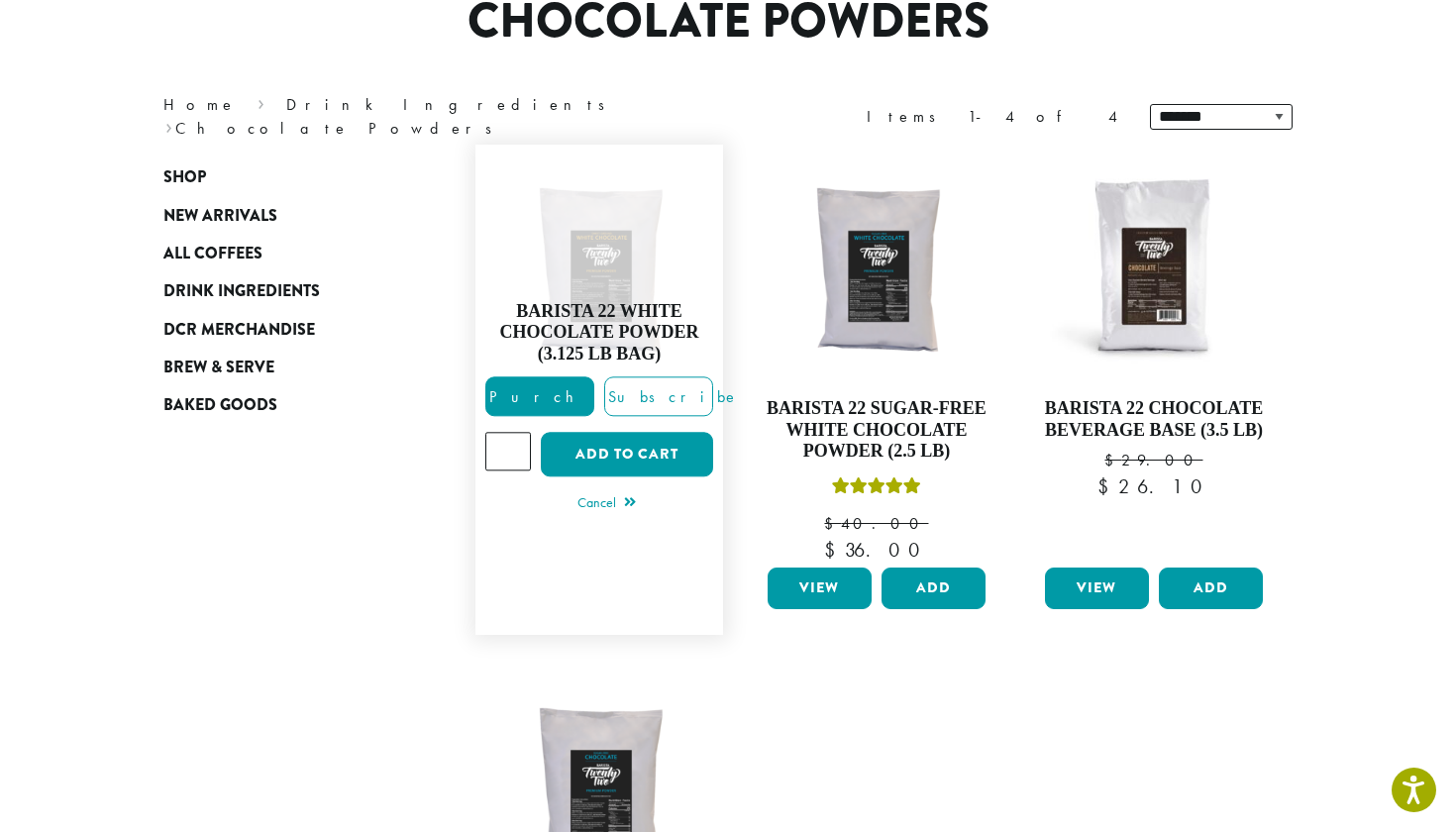 click on "*" at bounding box center (508, 430) 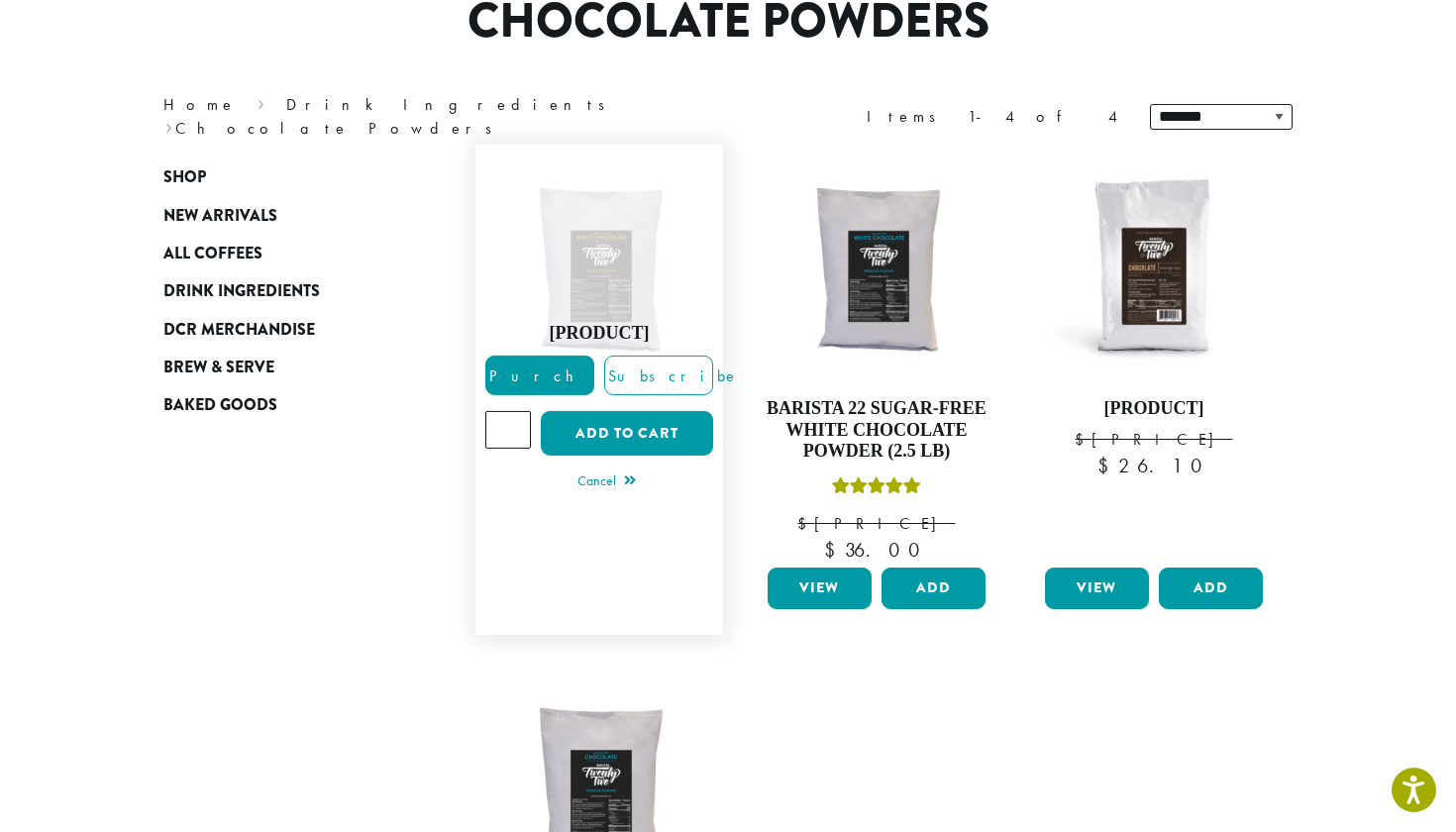 click on "*" at bounding box center [508, 430] 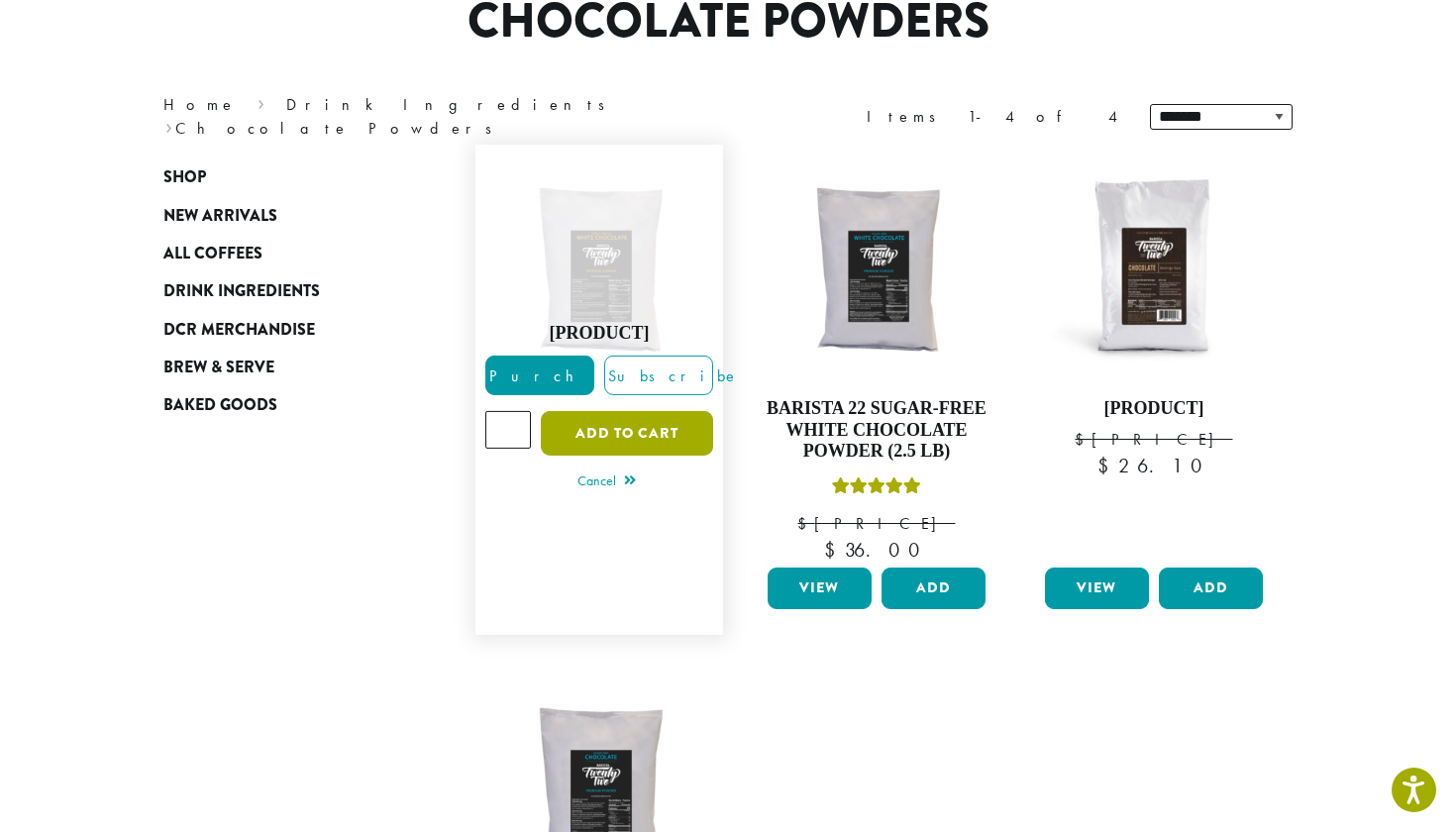 click on "Add to cart" at bounding box center (627, 433) 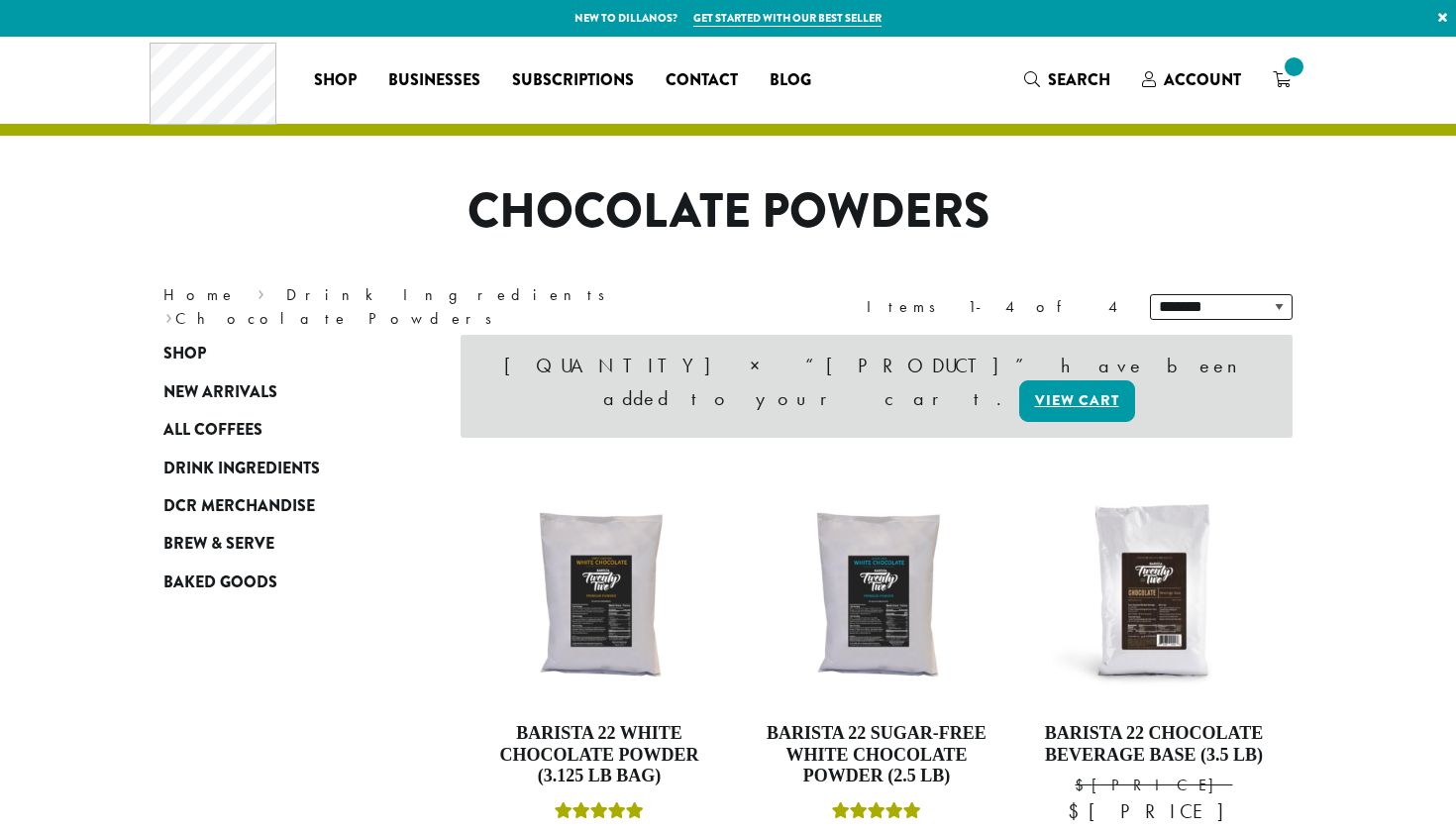 scroll, scrollTop: 0, scrollLeft: 0, axis: both 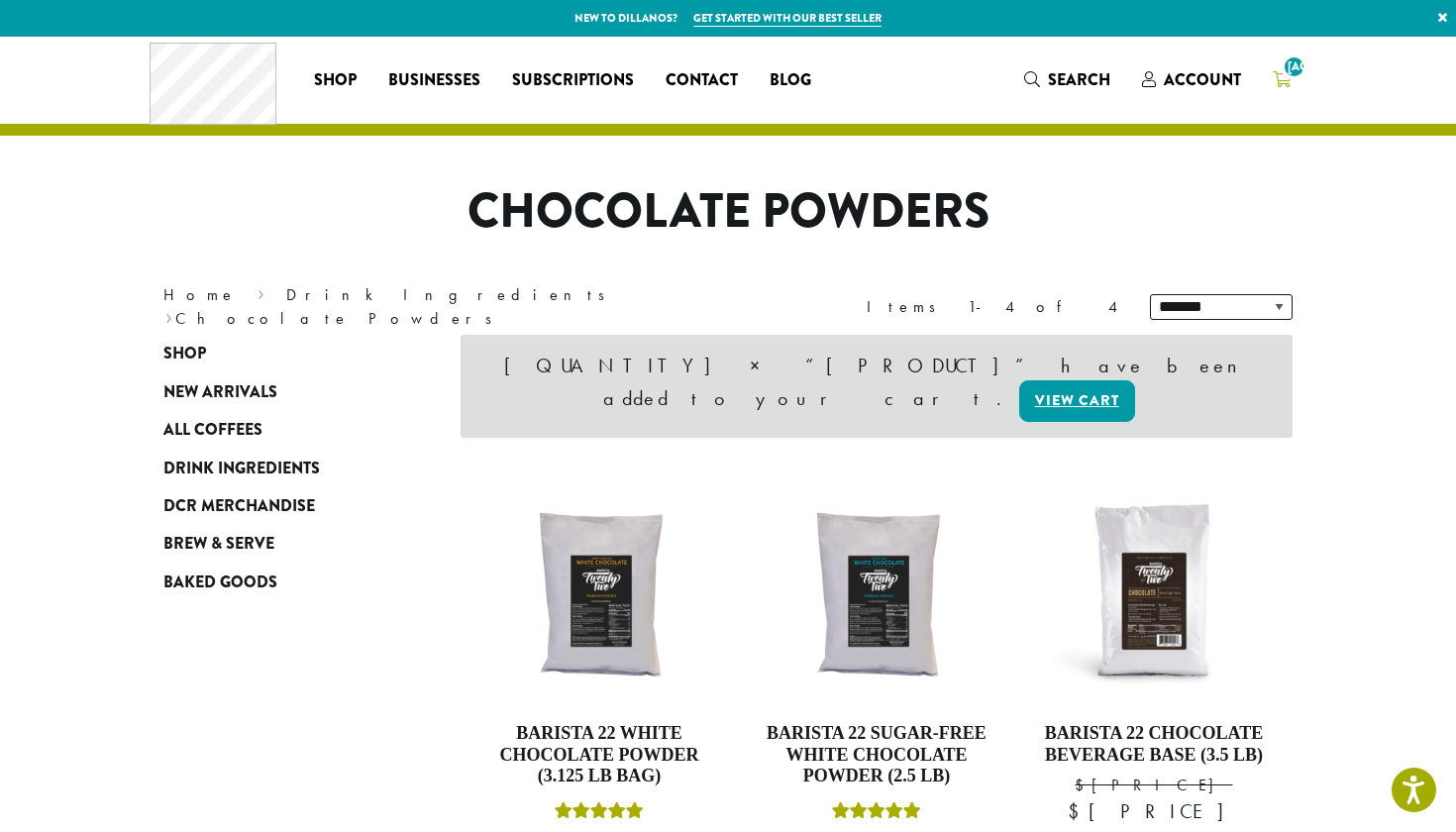 click on "21" at bounding box center [1282, 79] 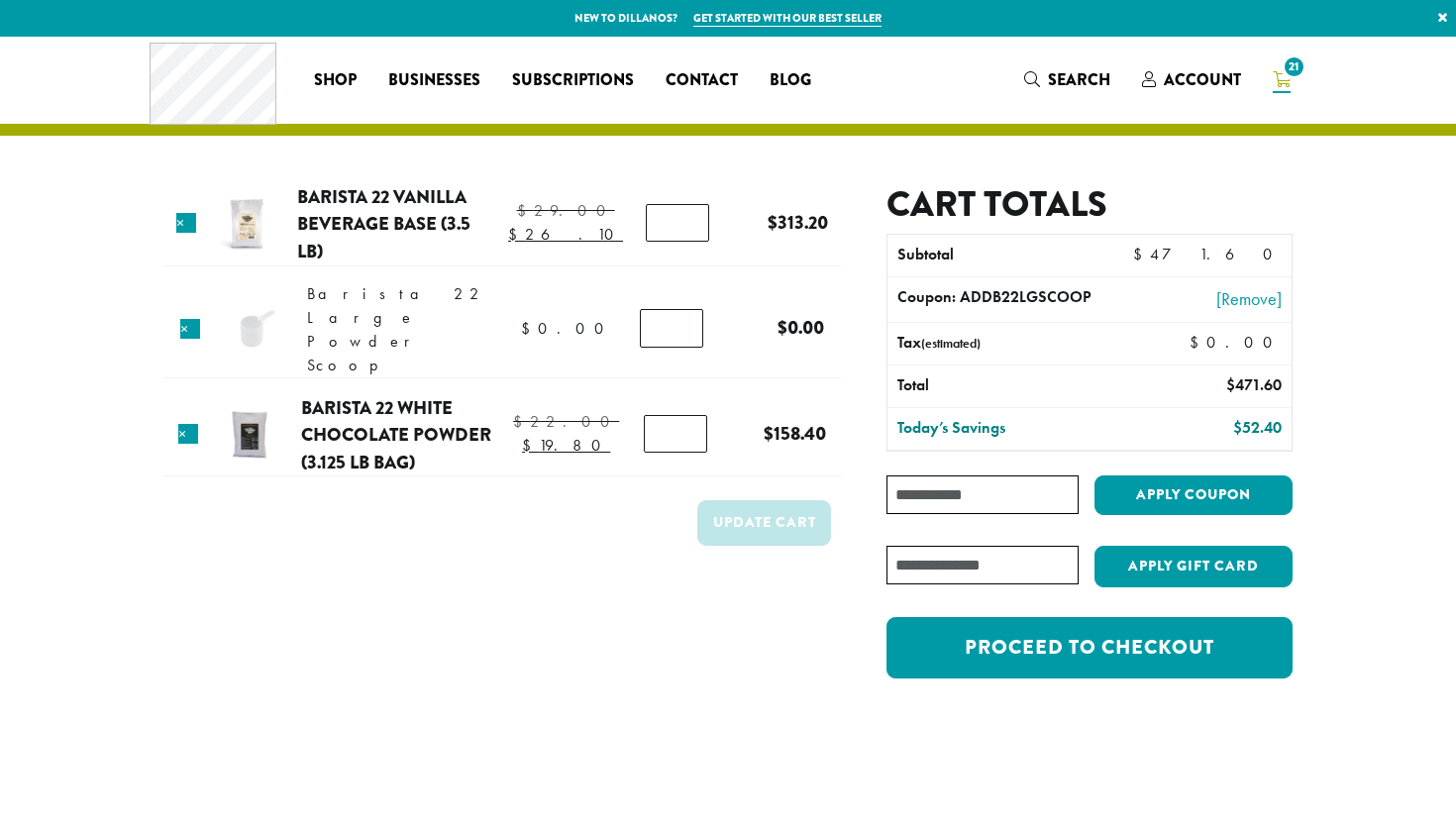 scroll, scrollTop: 0, scrollLeft: 0, axis: both 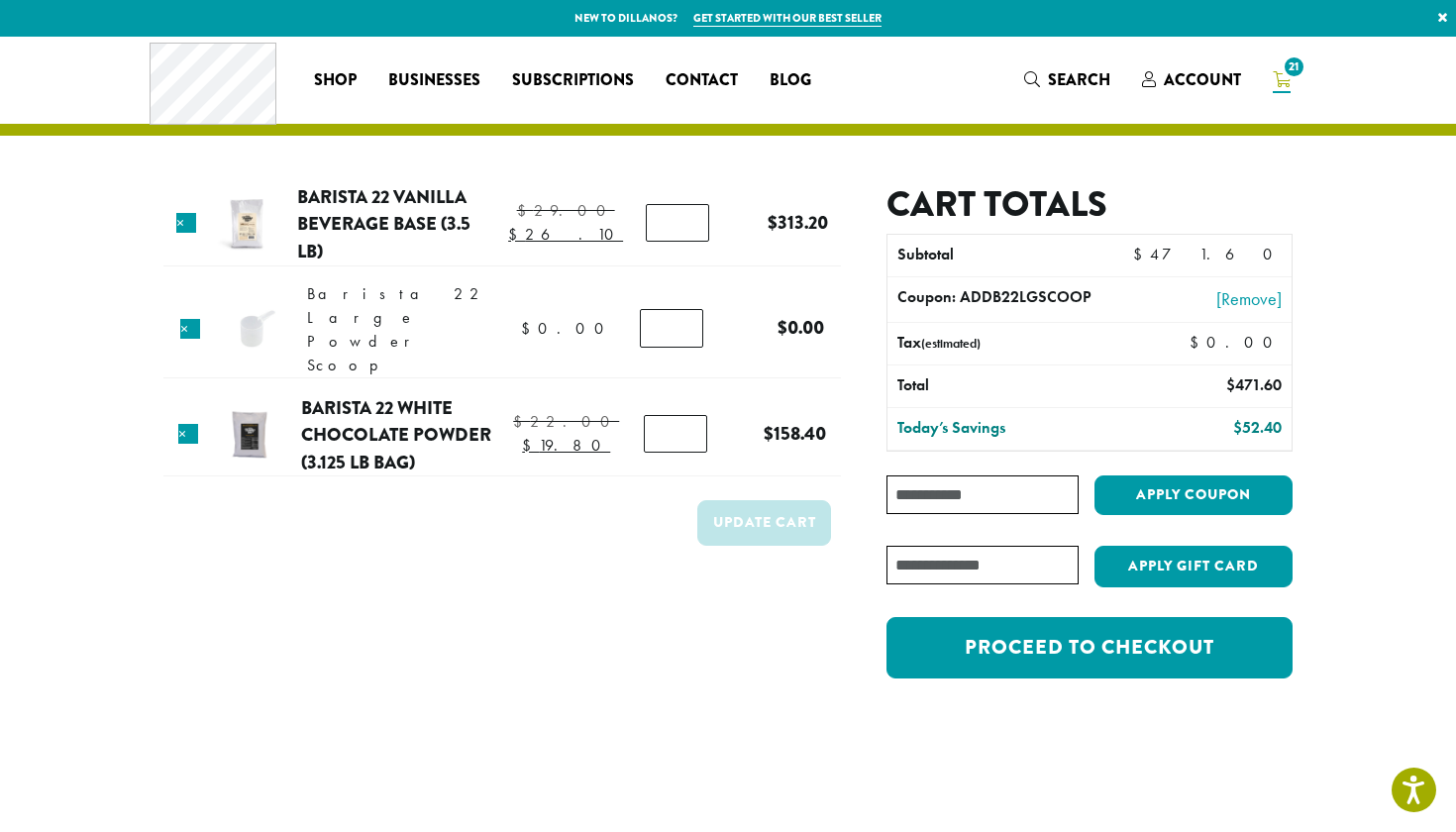 click on "*" at bounding box center (676, 434) 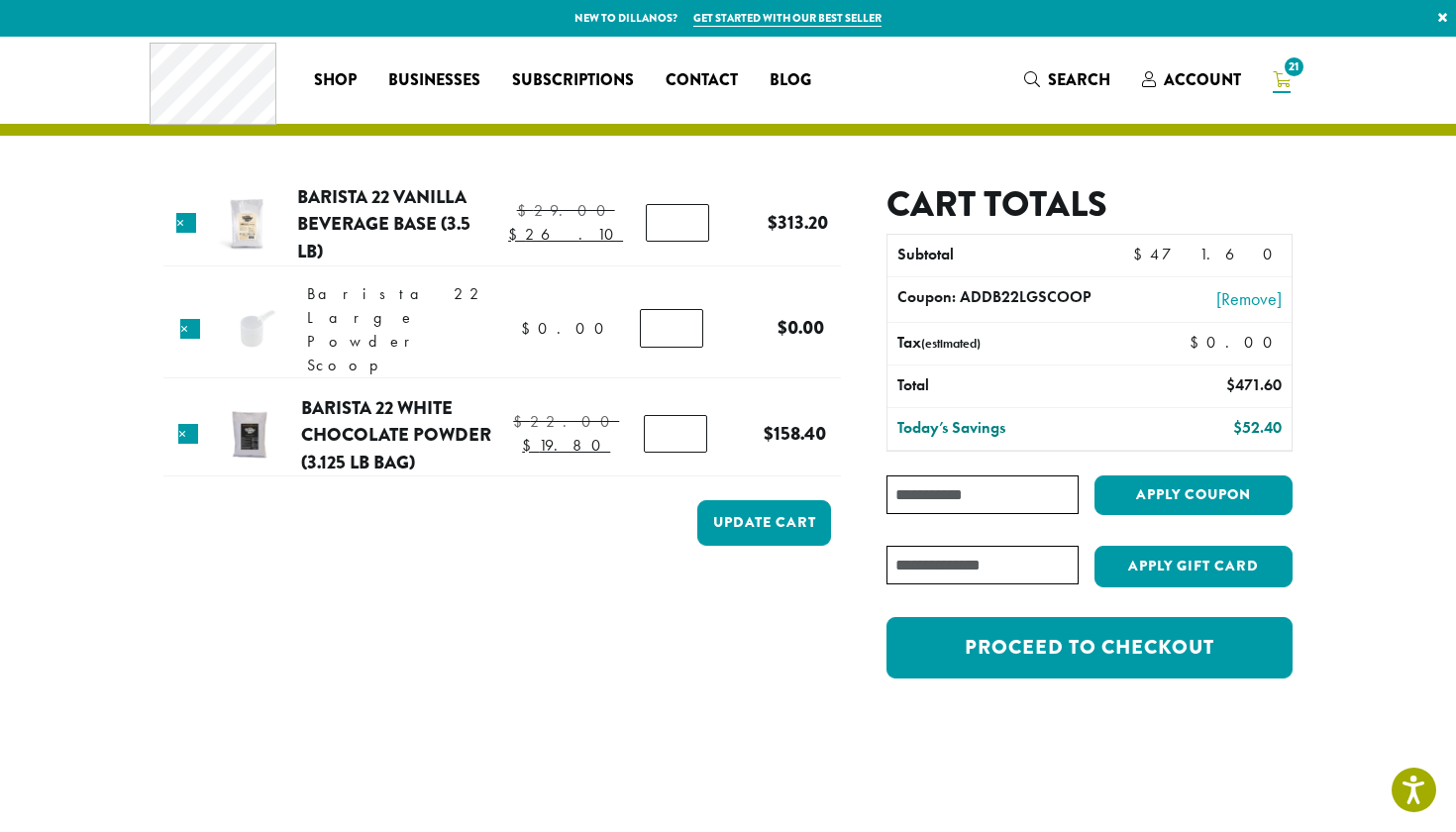 type on "**" 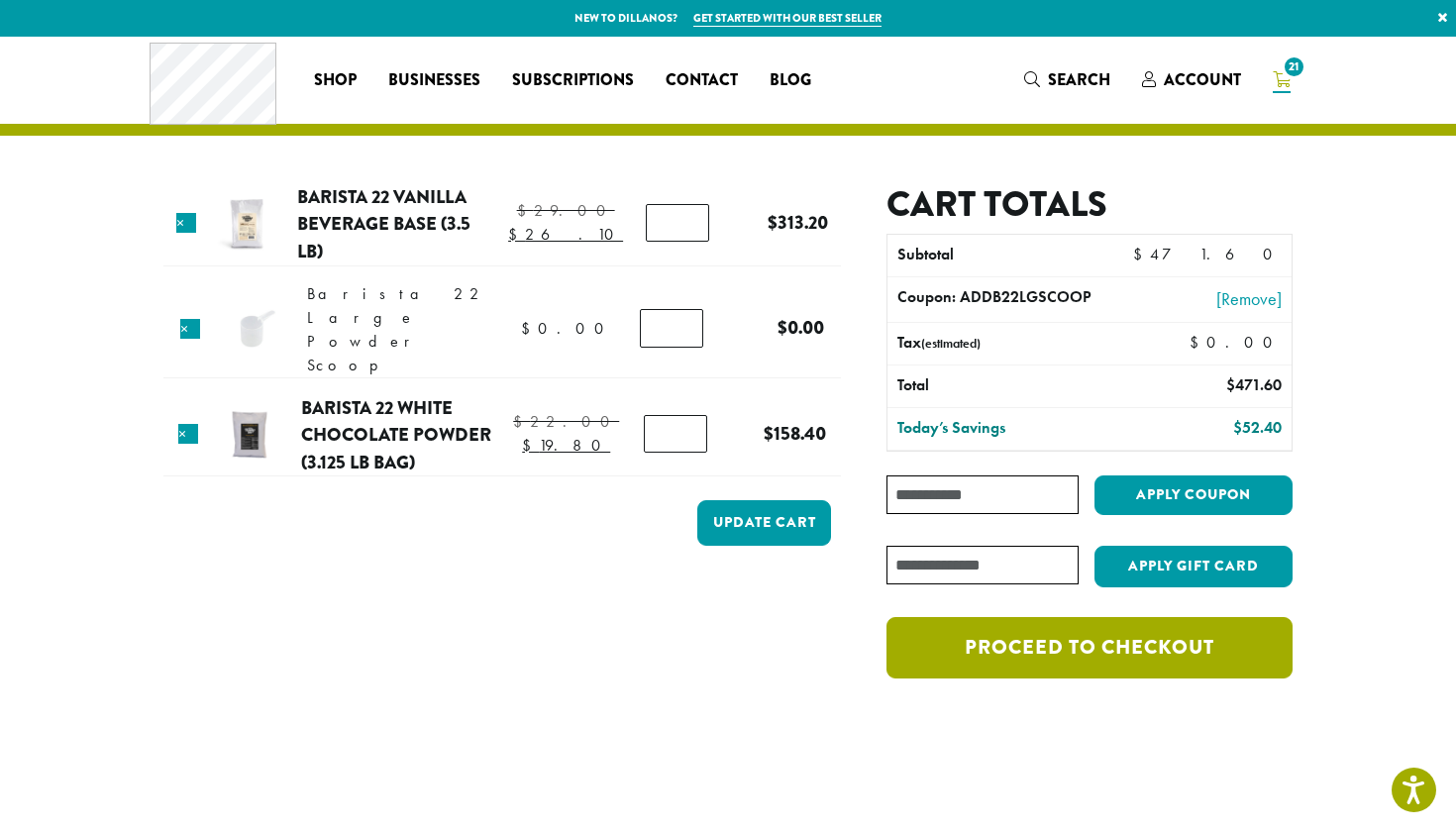 click on "Proceed to checkout" at bounding box center (1090, 648) 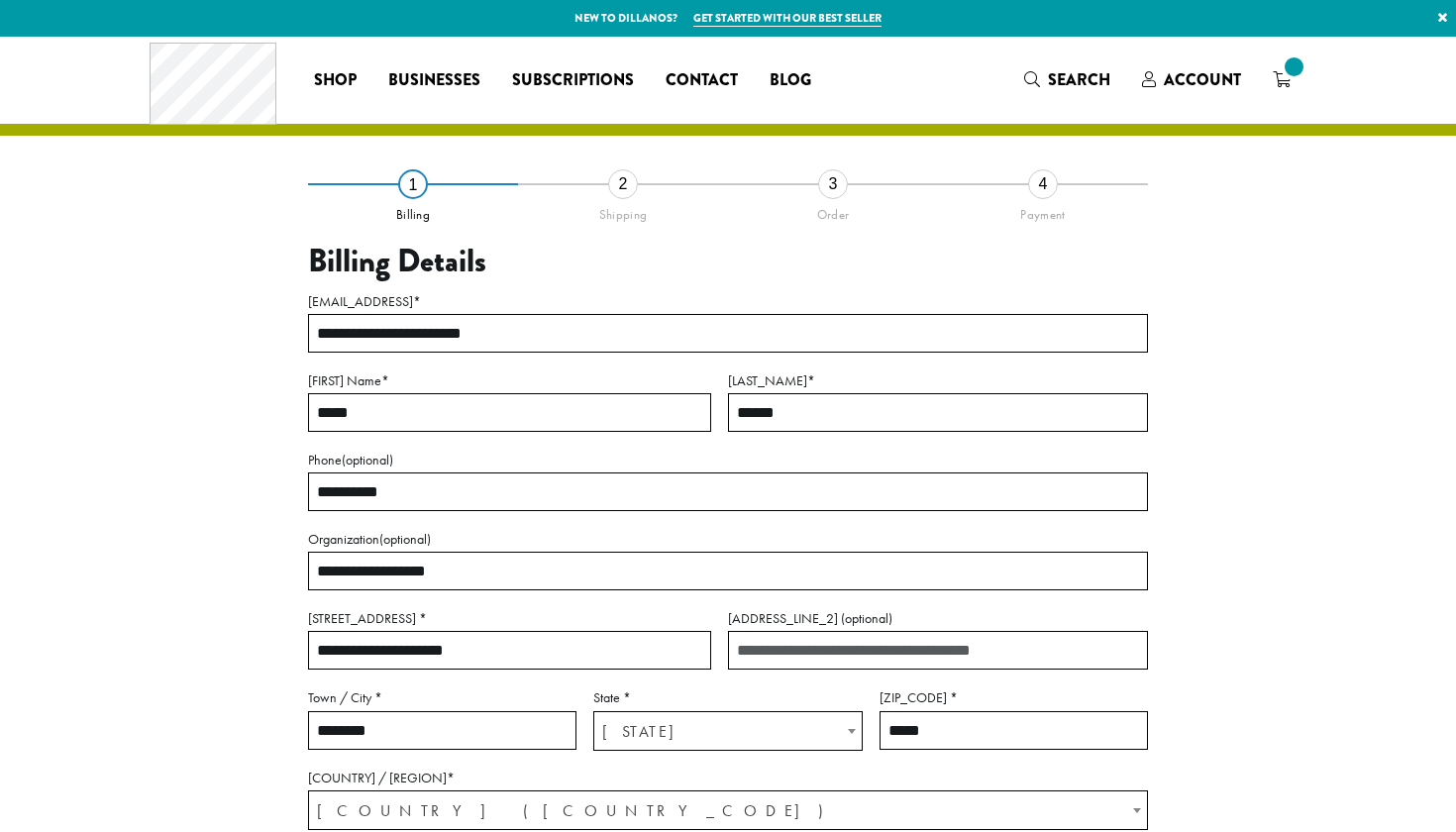 scroll, scrollTop: 0, scrollLeft: 0, axis: both 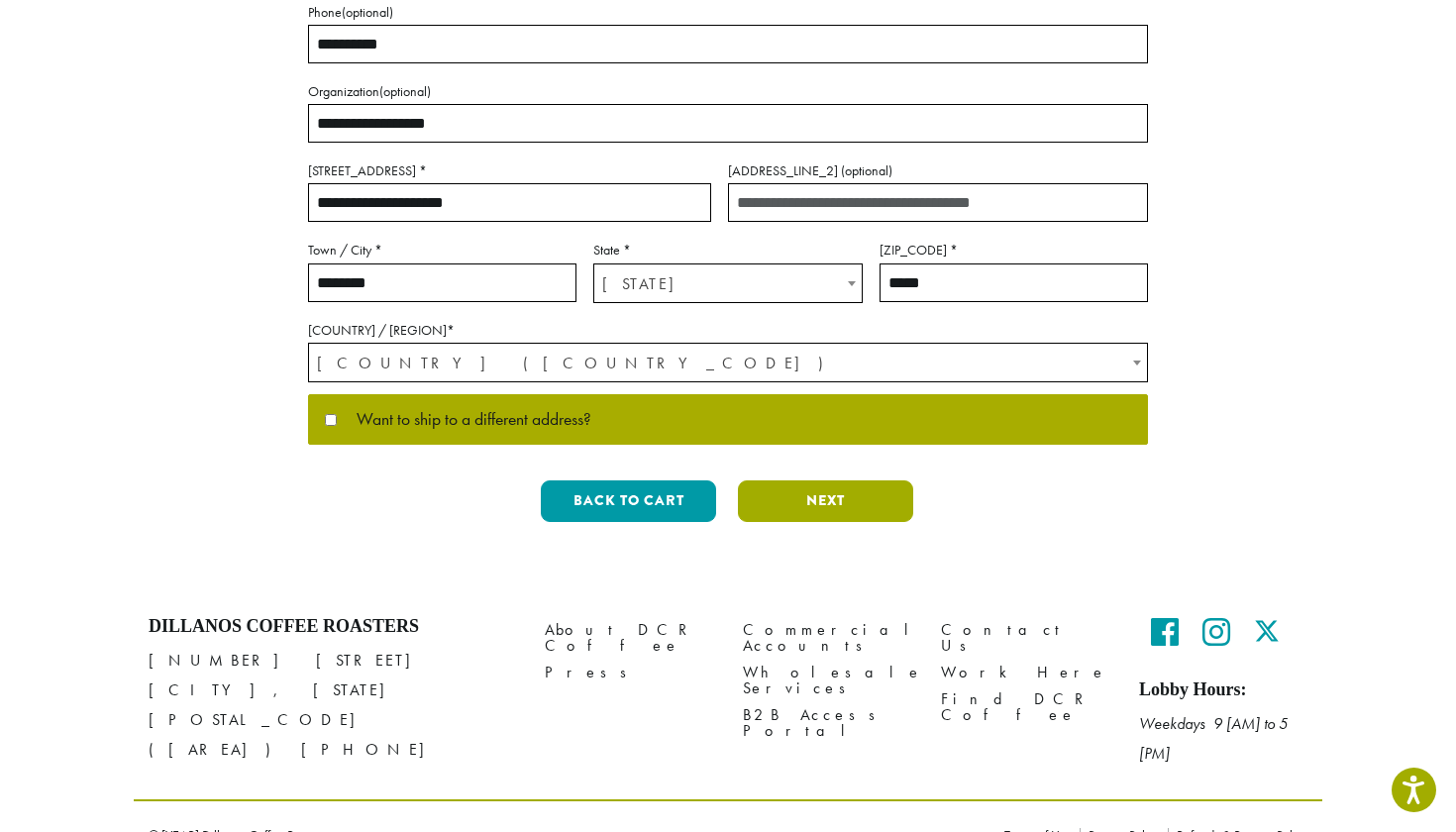 click on "Next" at bounding box center [825, 501] 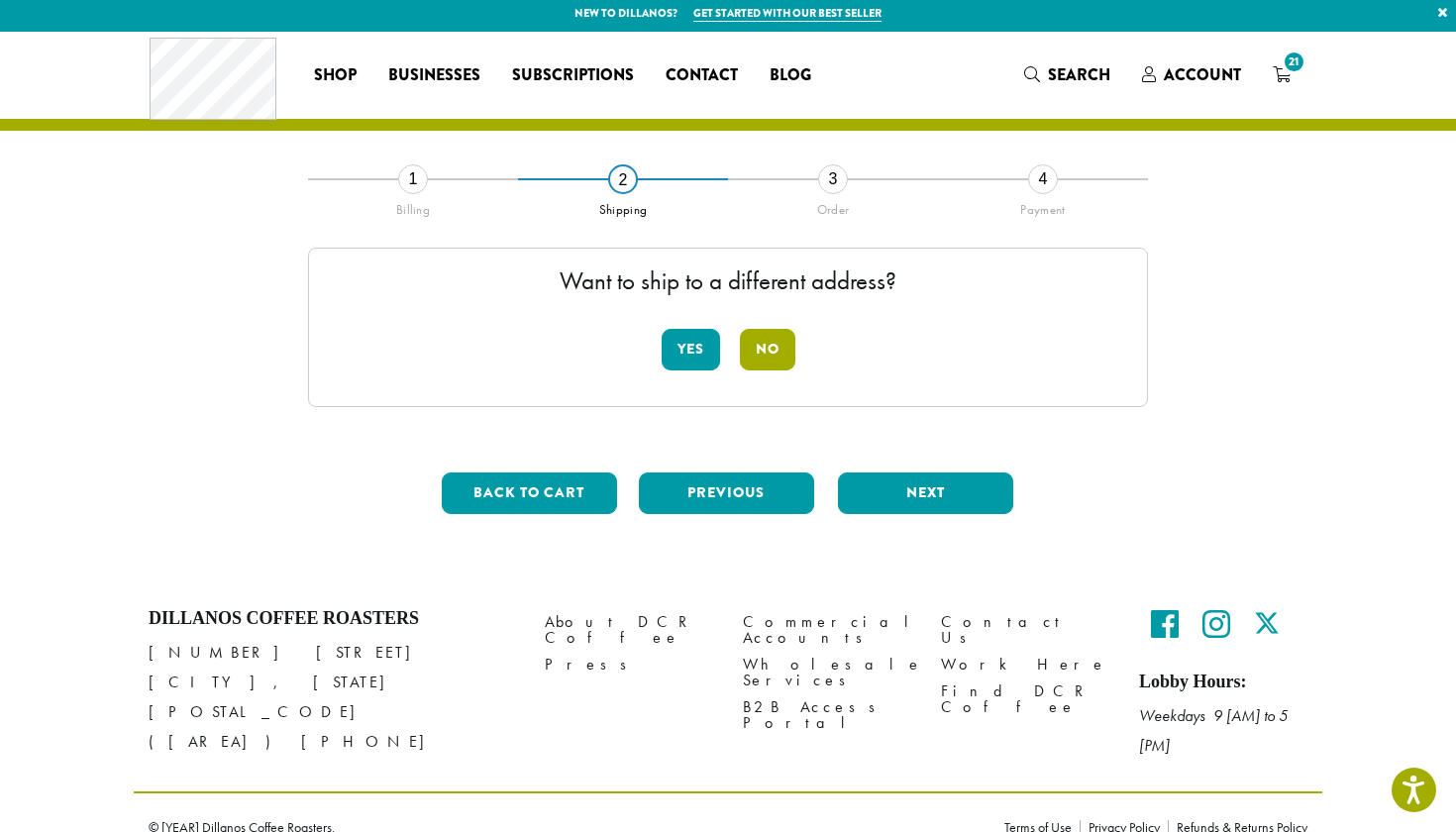 scroll, scrollTop: 3, scrollLeft: 0, axis: vertical 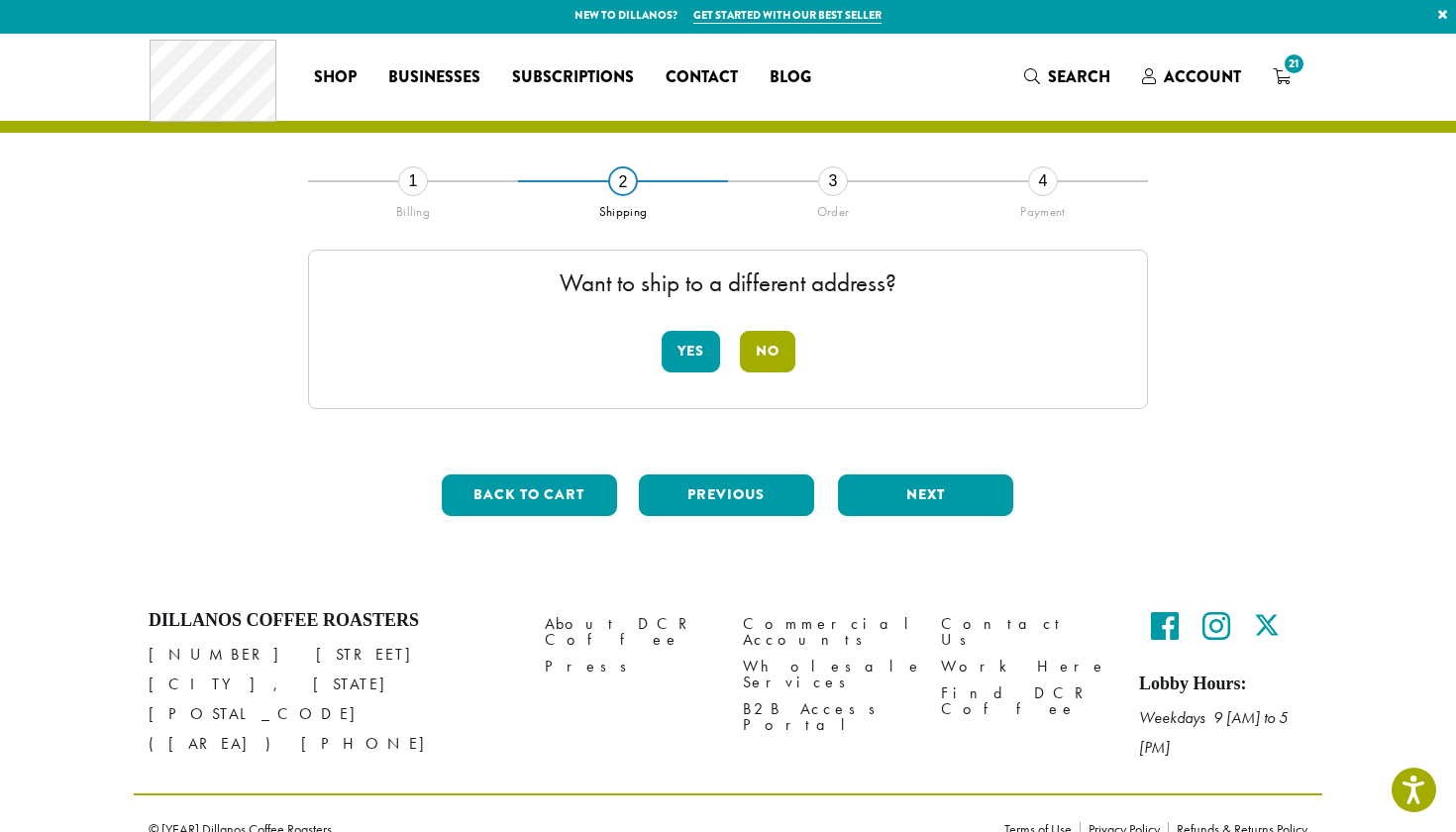 click on "No" at bounding box center [768, 352] 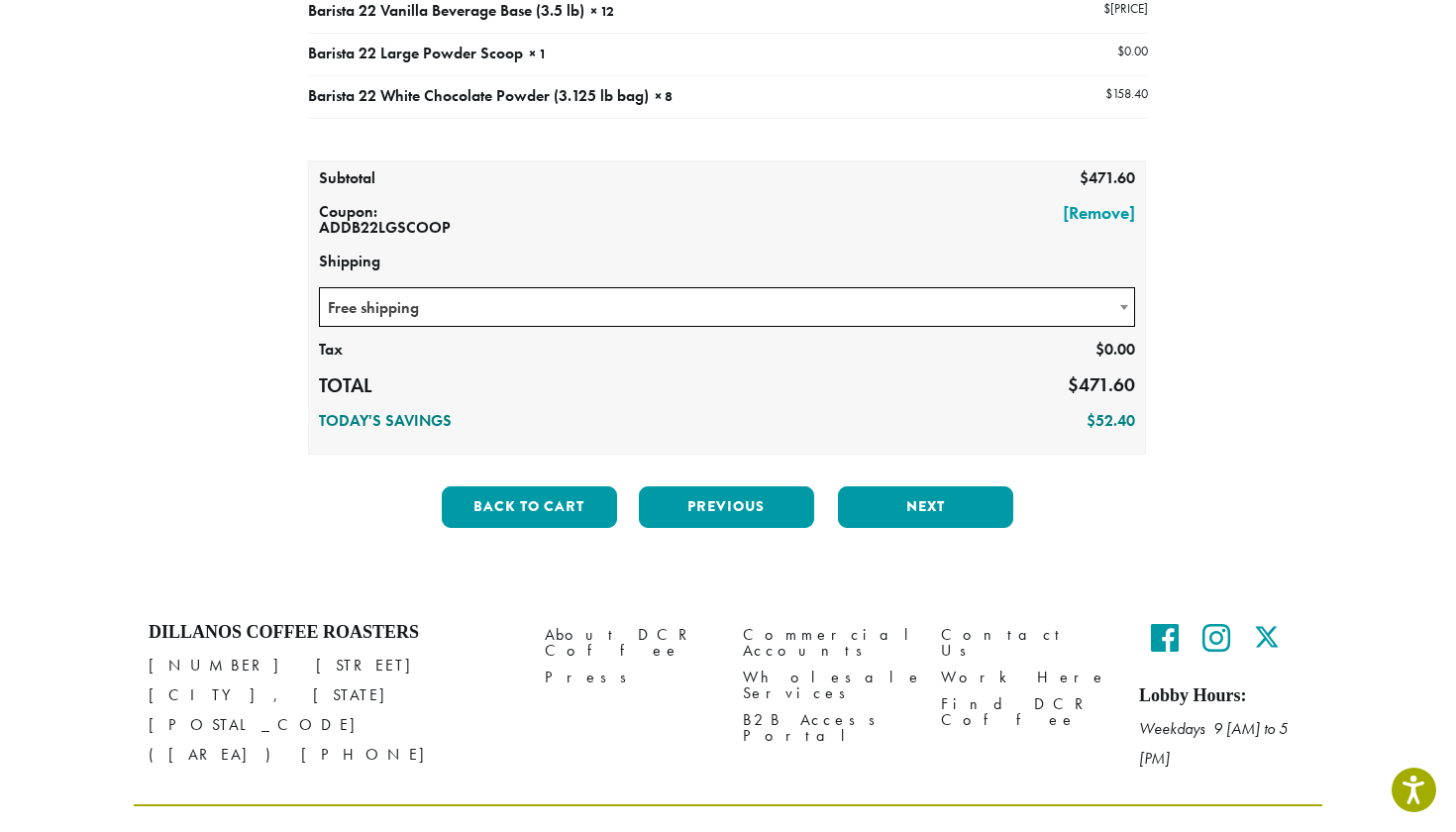 scroll, scrollTop: 303, scrollLeft: 0, axis: vertical 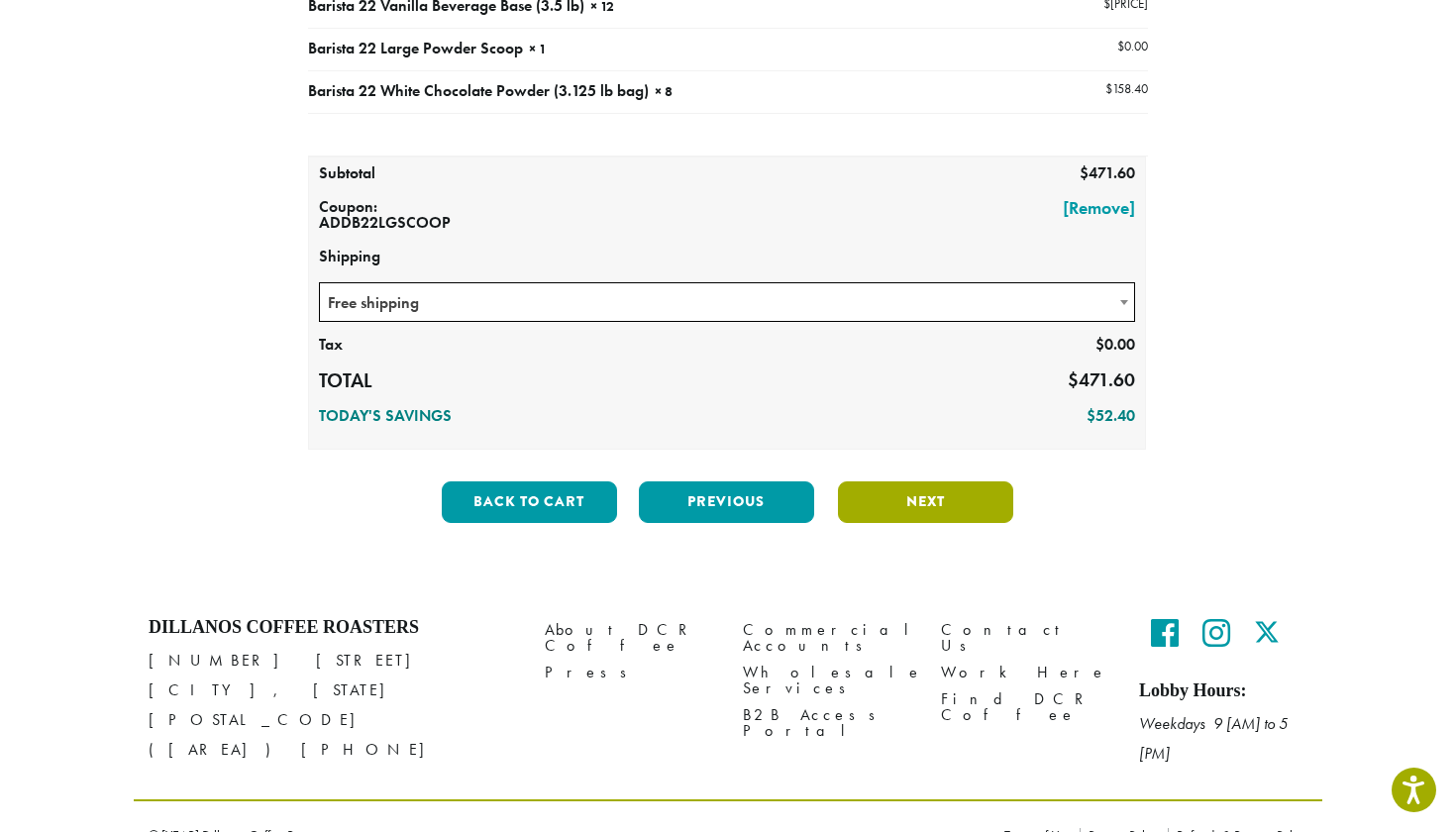click on "Next" at bounding box center [925, 502] 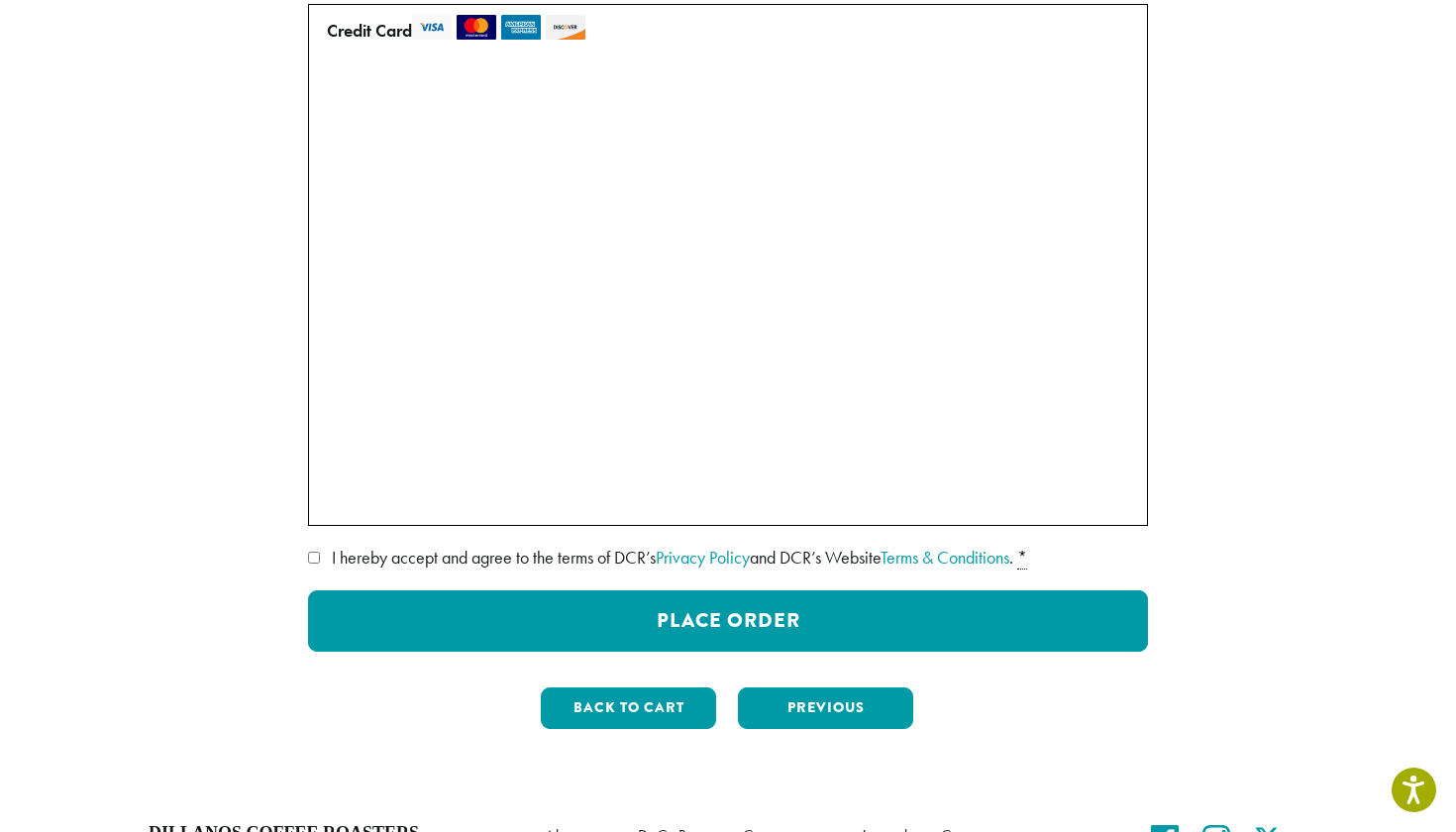 scroll, scrollTop: 346, scrollLeft: 0, axis: vertical 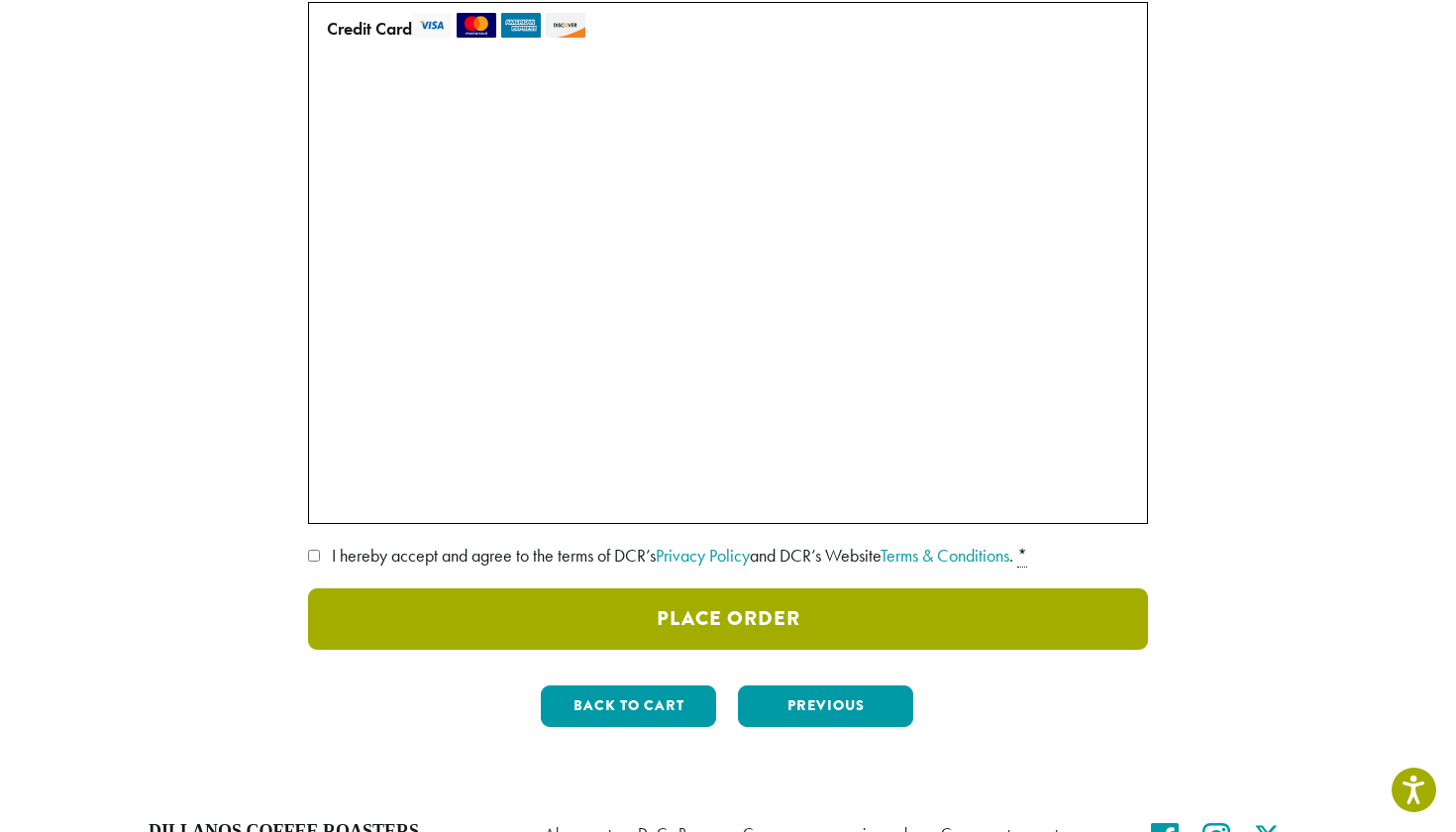 click on "Place Order" at bounding box center (728, 619) 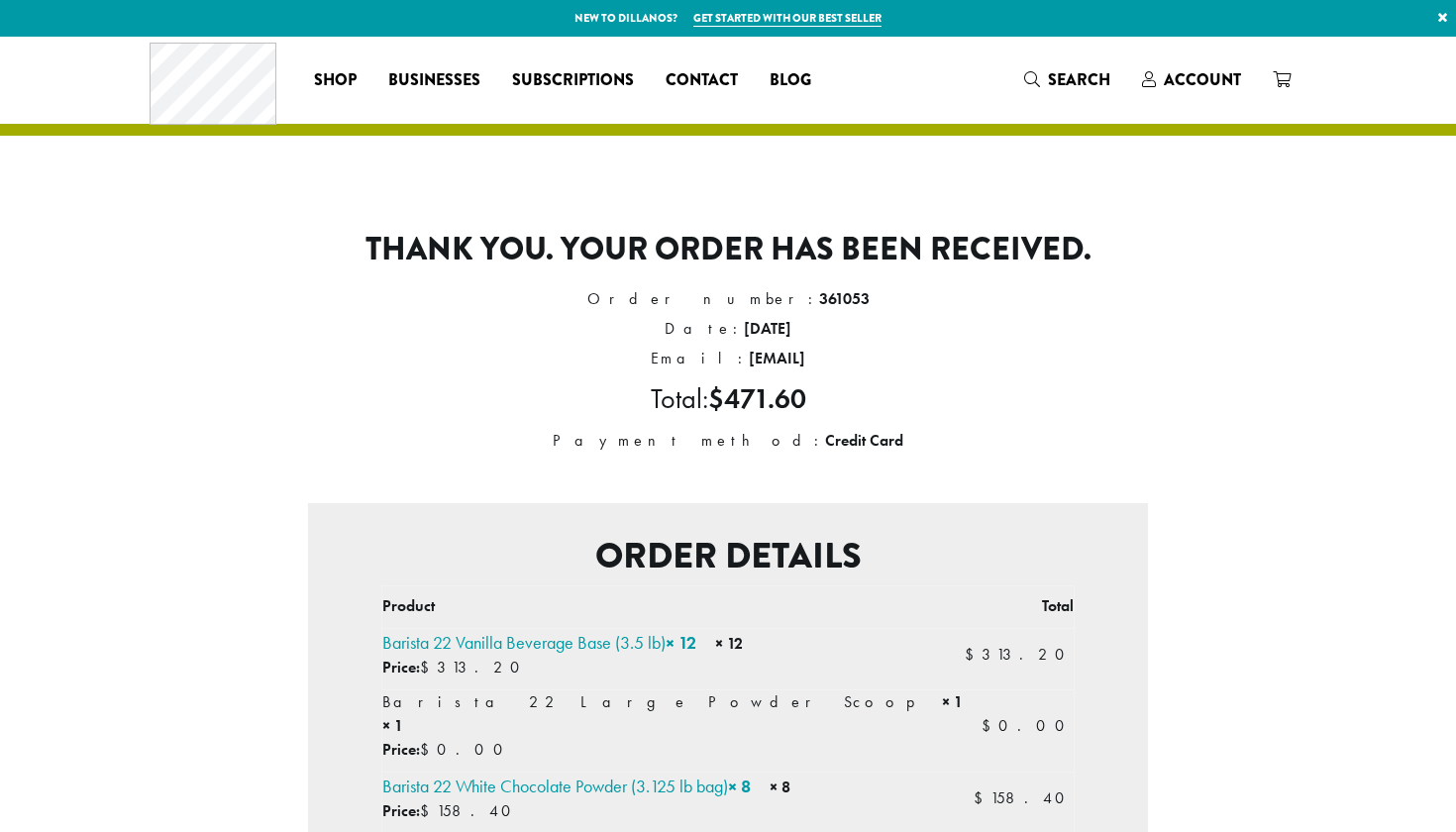 scroll, scrollTop: 0, scrollLeft: 0, axis: both 